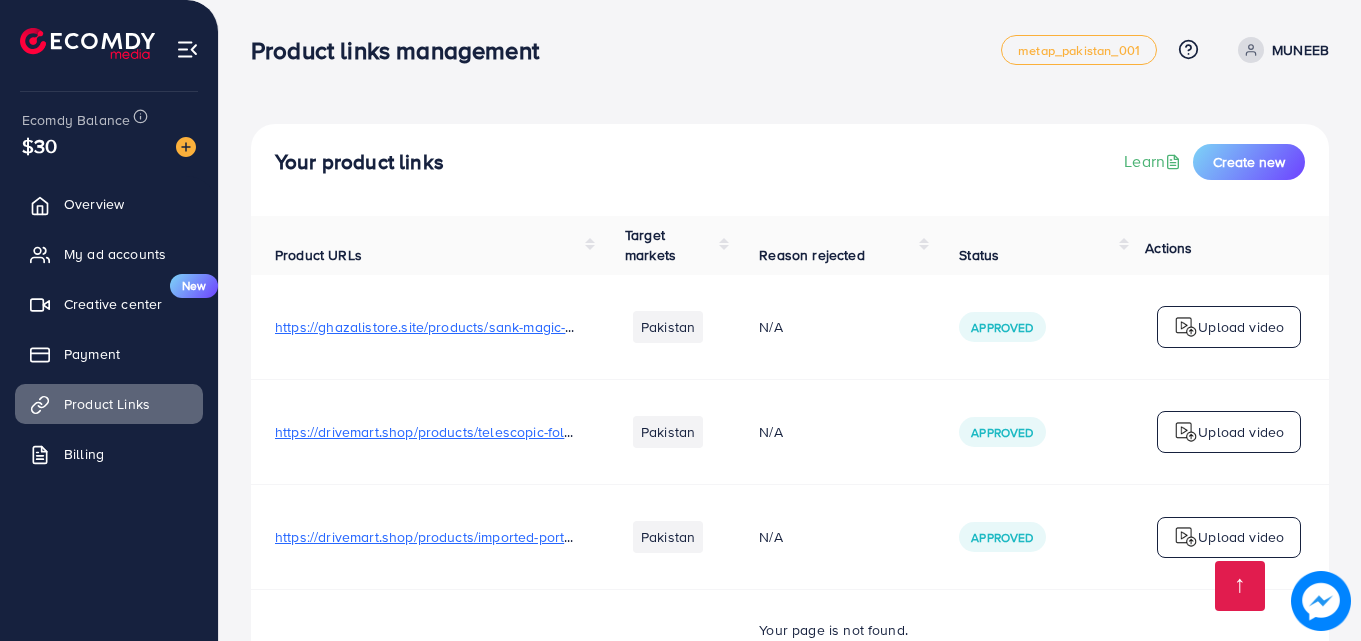scroll, scrollTop: 6349, scrollLeft: 0, axis: vertical 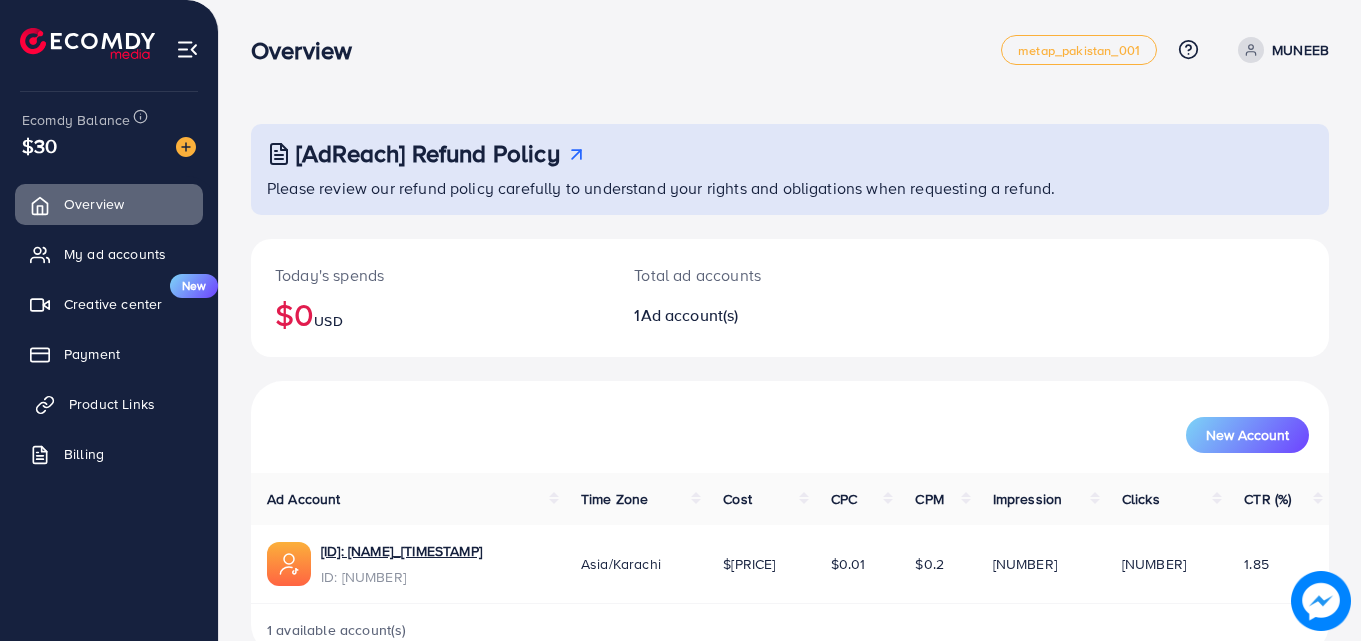 click on "Product Links" at bounding box center [112, 404] 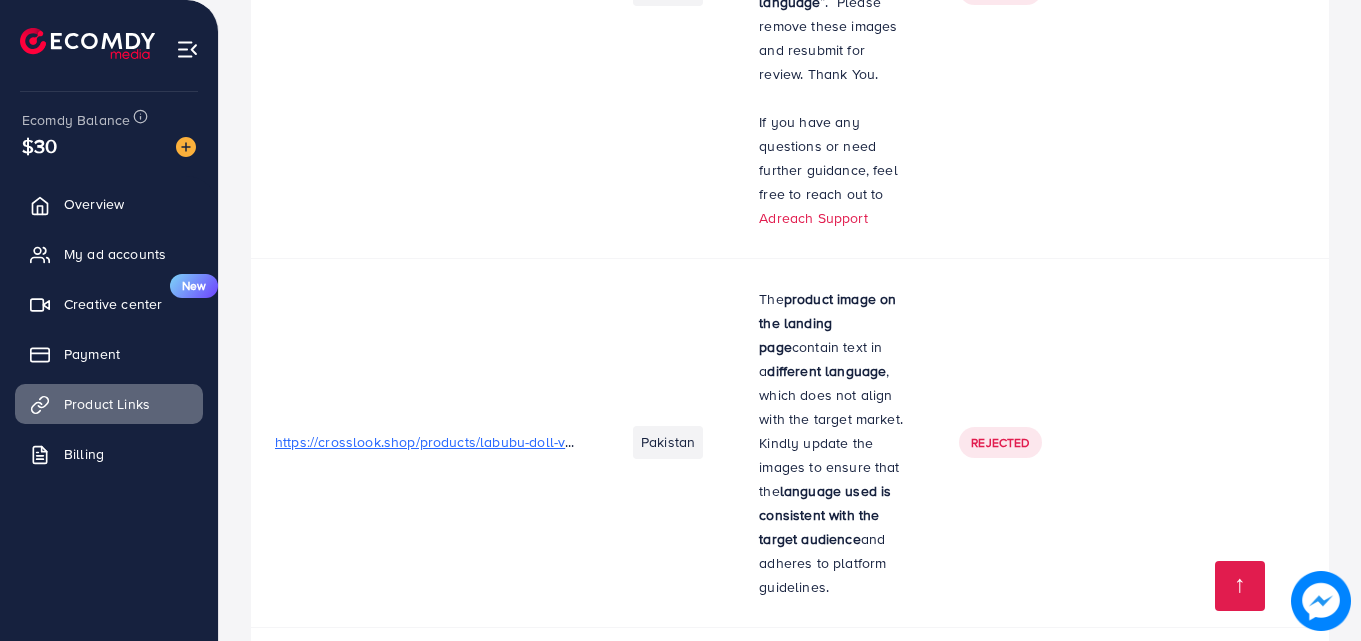 scroll, scrollTop: 6349, scrollLeft: 0, axis: vertical 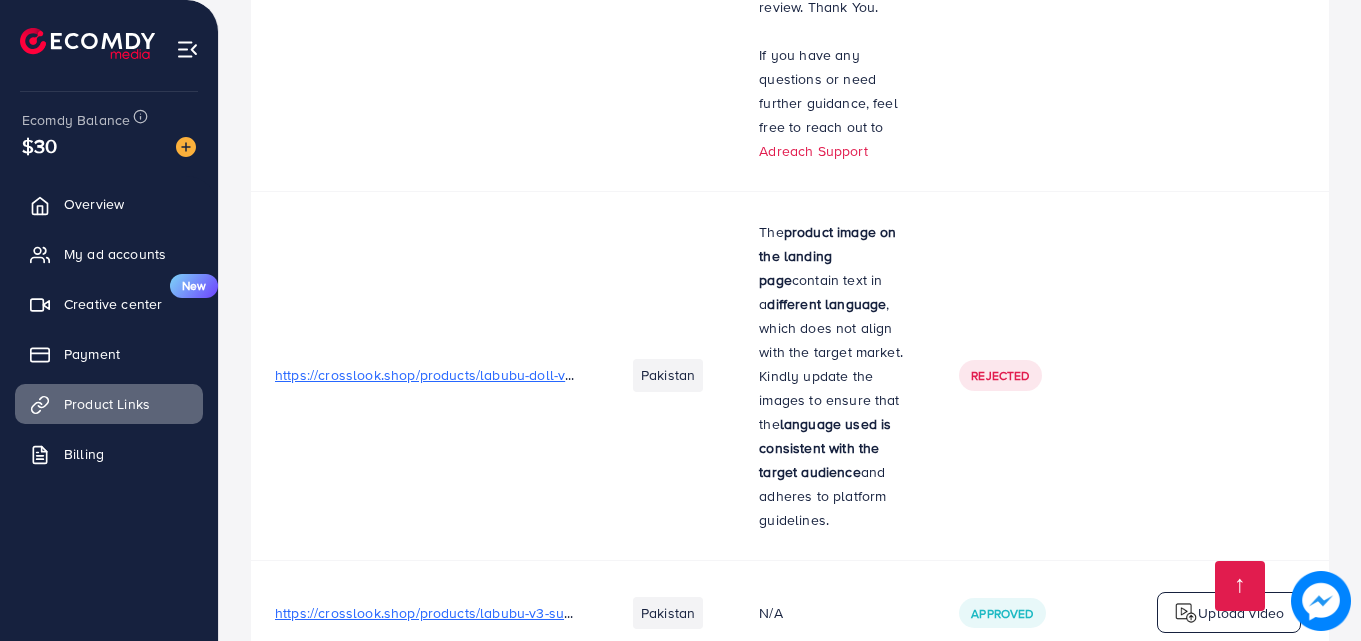 drag, startPoint x: 603, startPoint y: 394, endPoint x: 0, endPoint y: 310, distance: 608.82263 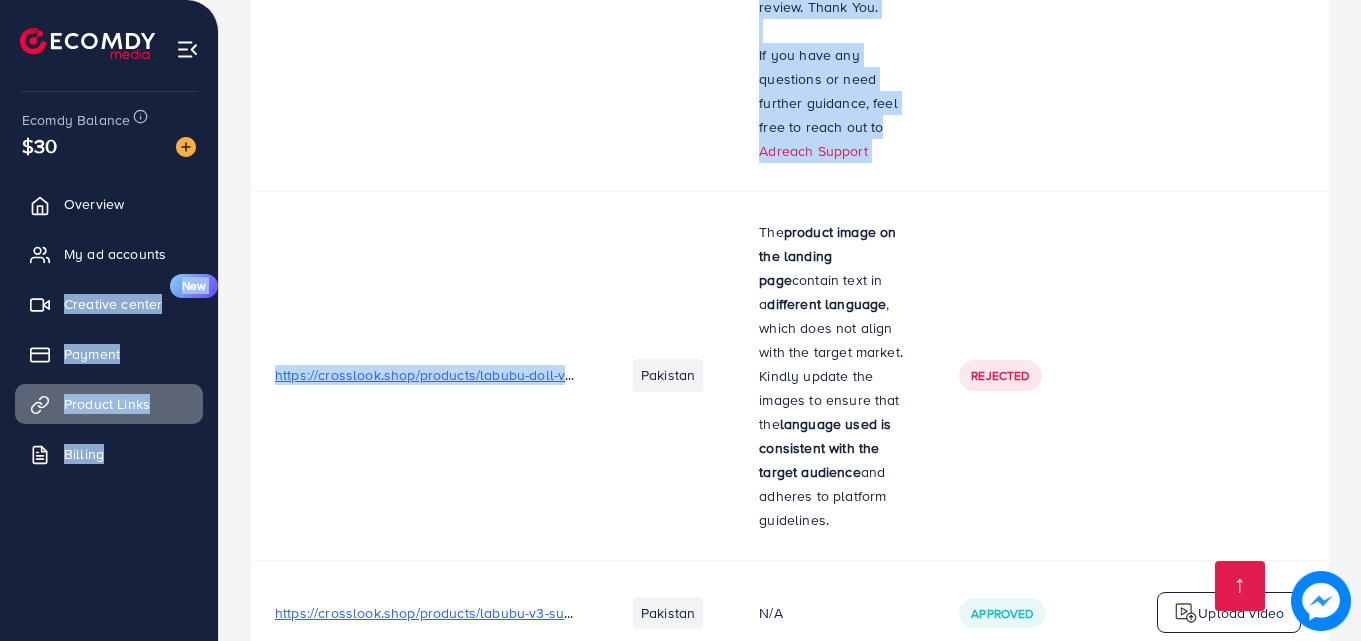 click on "https://crosslook.shop/products/labubu-doll-v3?_pos=1&_psq=la&_ss=e&_v=1.0" at bounding box center (426, 375) 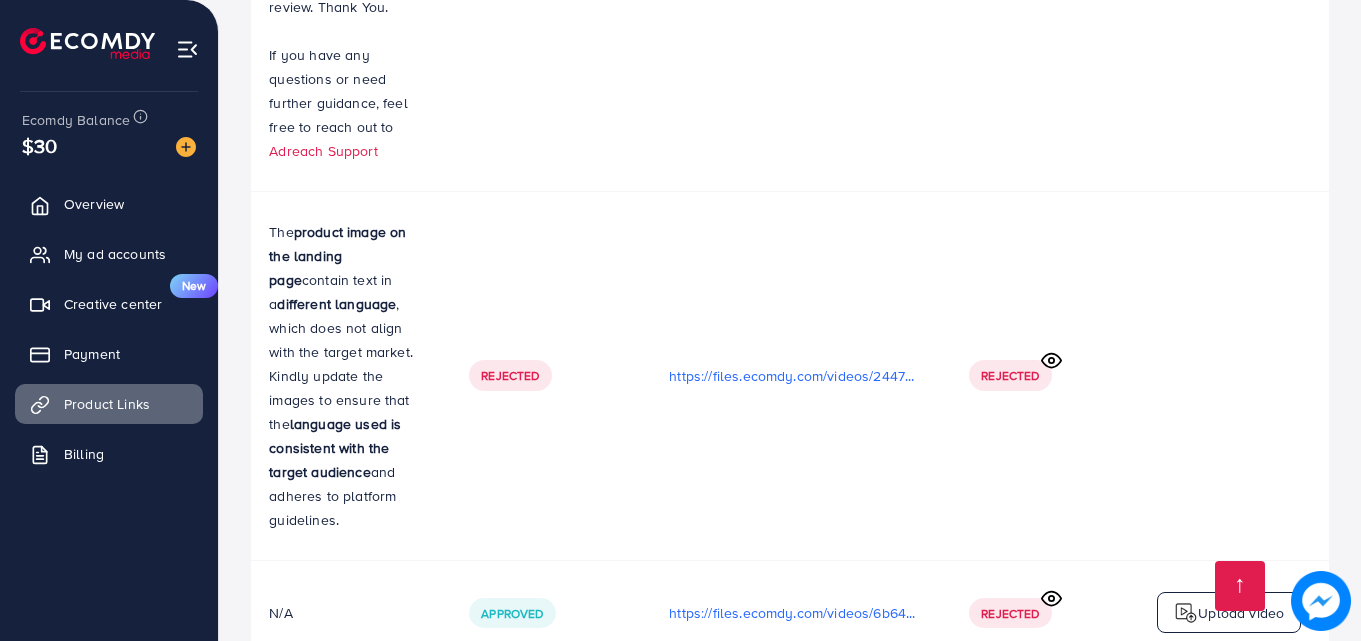 scroll, scrollTop: 0, scrollLeft: 506, axis: horizontal 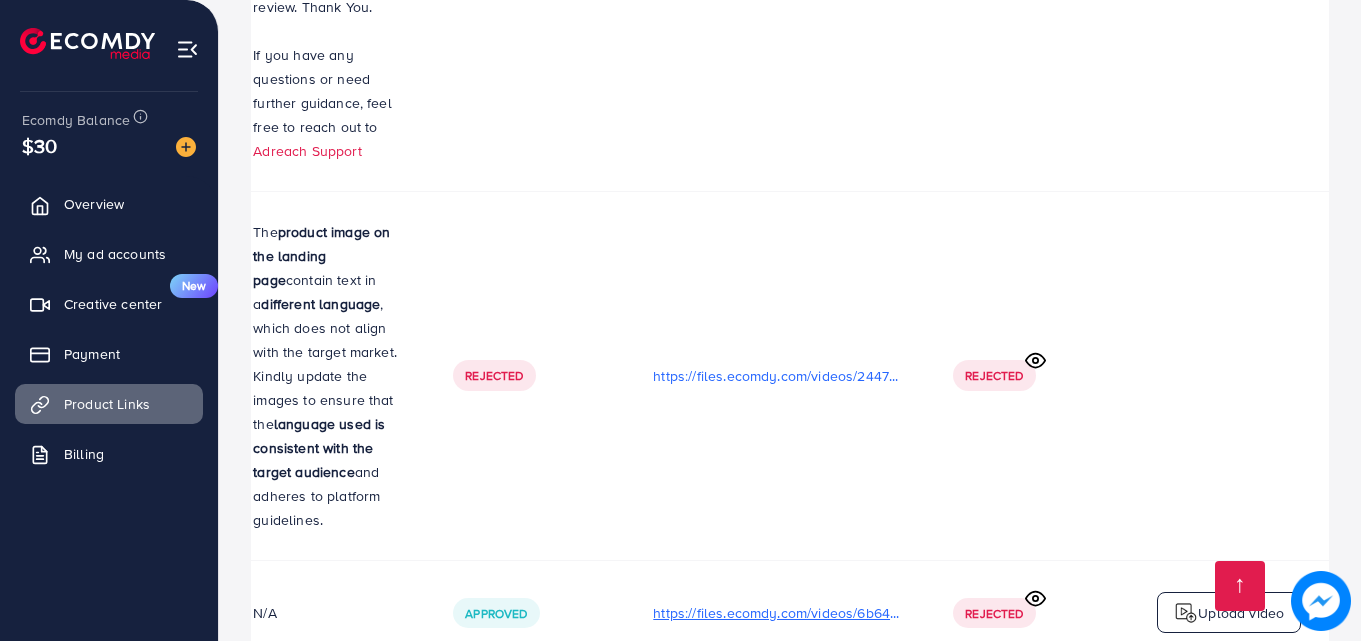 click on "https://files.ecomdy.com/videos/6b64aa76-8d92-48b3-93e5-8ef78aeaf630-1752227590857.mp4" at bounding box center (779, 613) 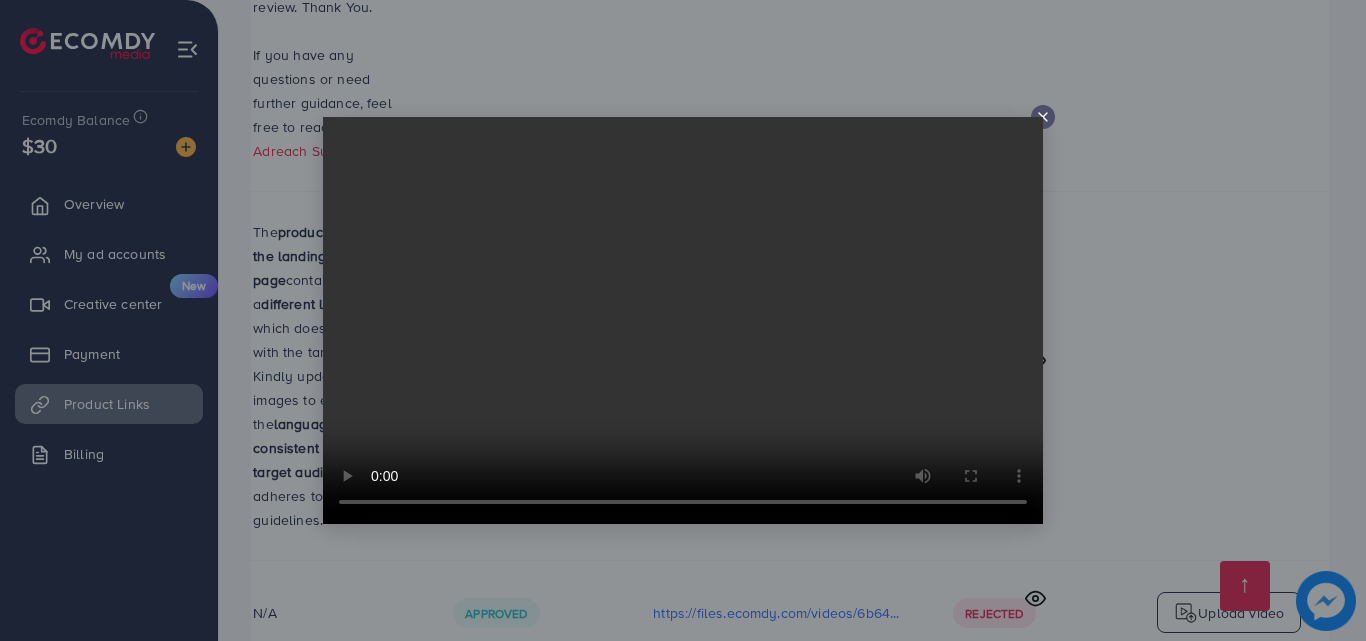 click at bounding box center [683, 320] 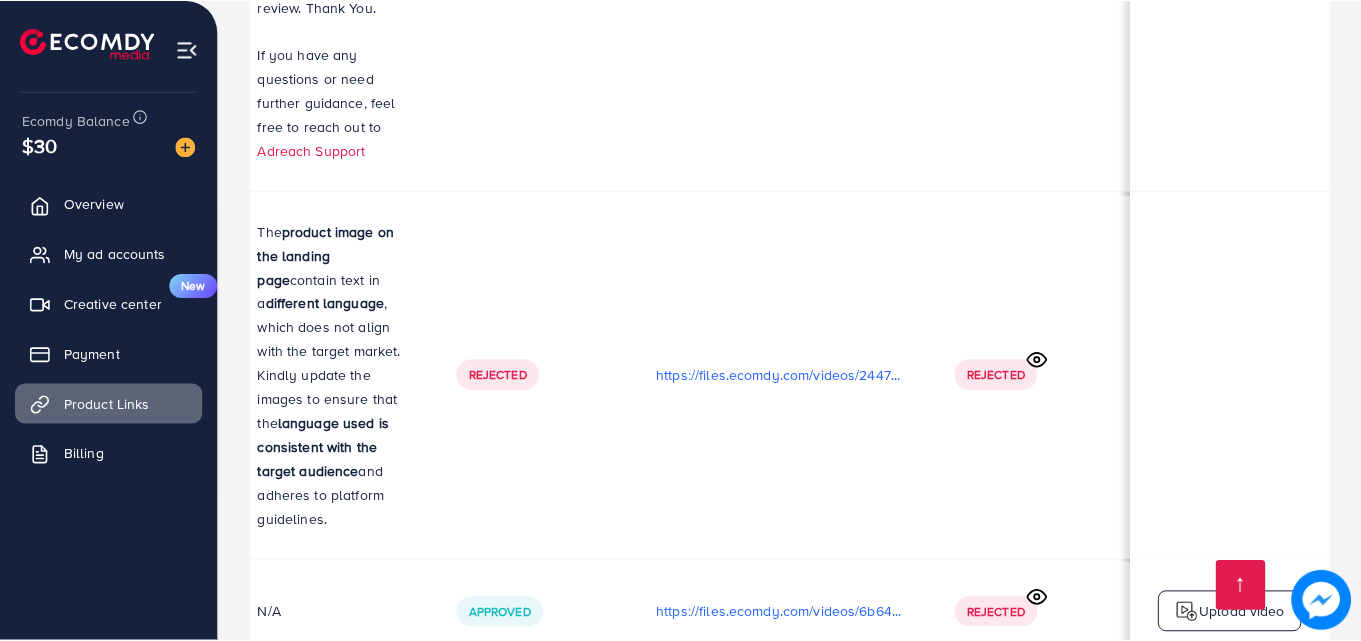 scroll, scrollTop: 0, scrollLeft: 501, axis: horizontal 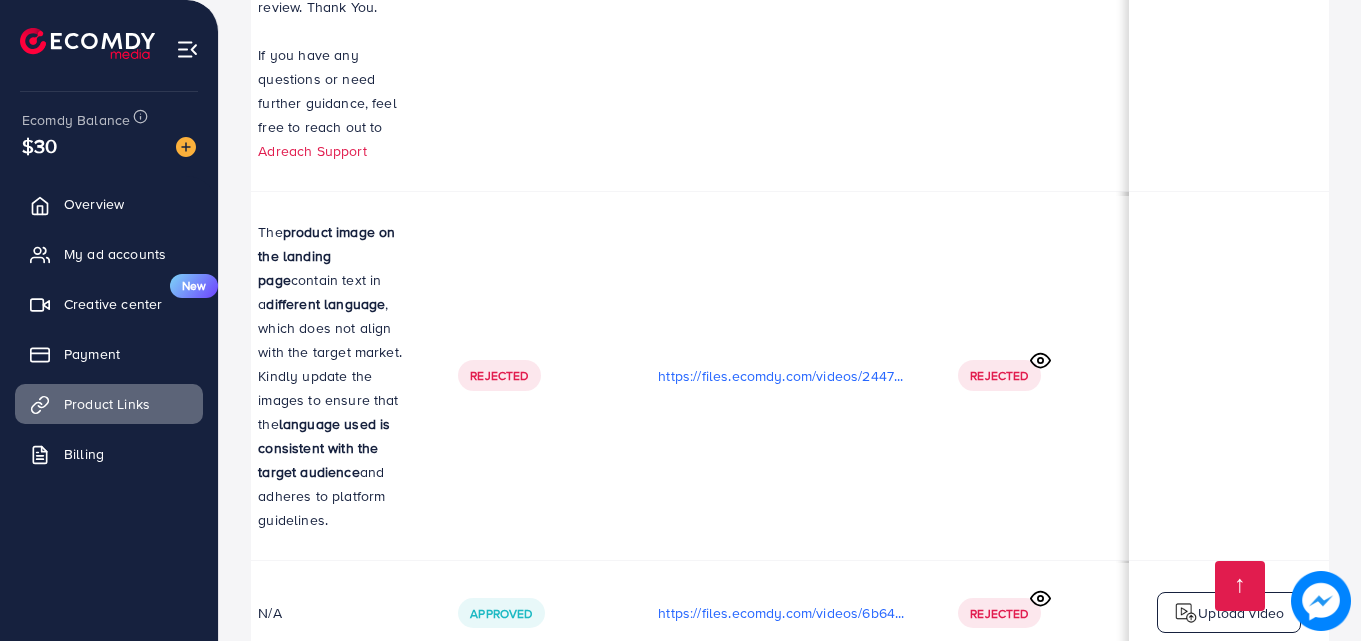 click on "Upload video" at bounding box center [1229, 613] 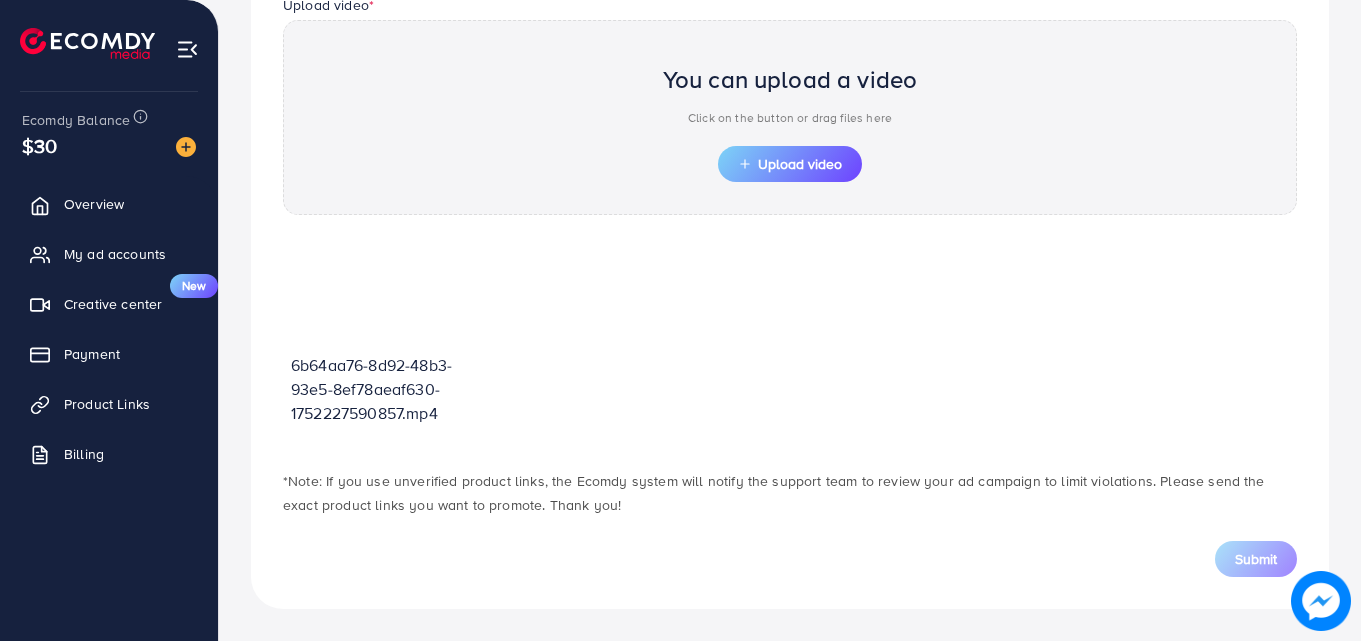 scroll, scrollTop: 698, scrollLeft: 0, axis: vertical 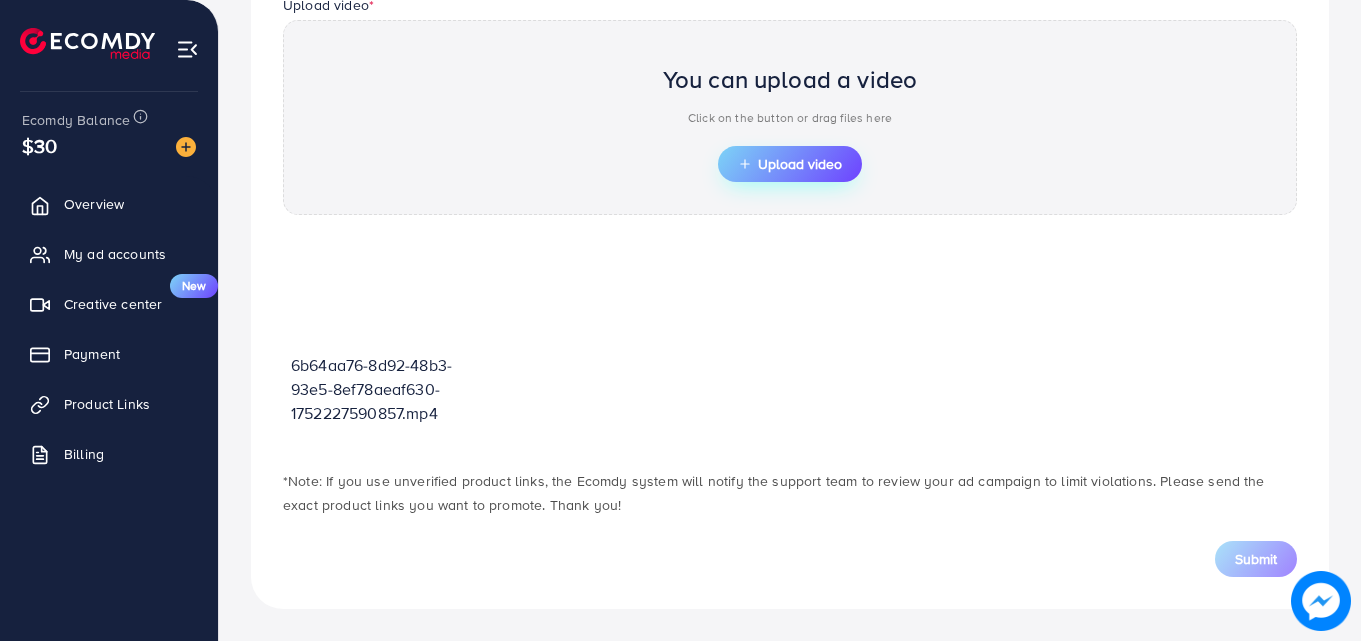 click on "Upload video" at bounding box center (790, 164) 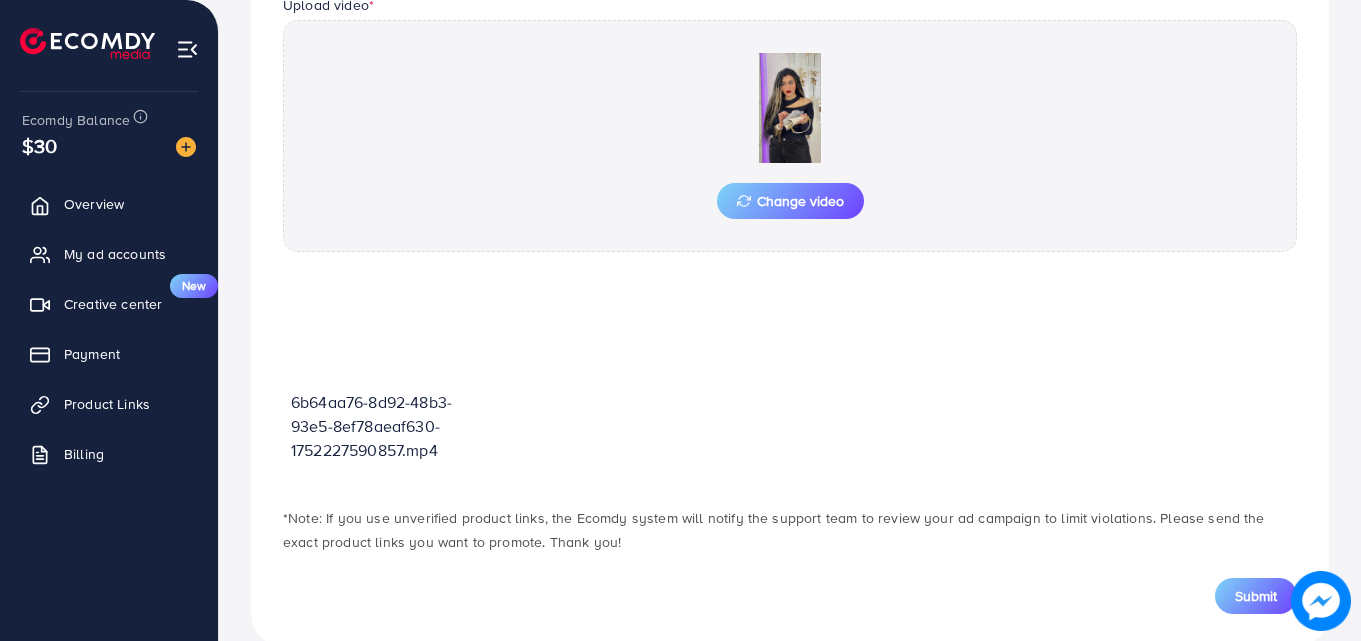 scroll, scrollTop: 735, scrollLeft: 0, axis: vertical 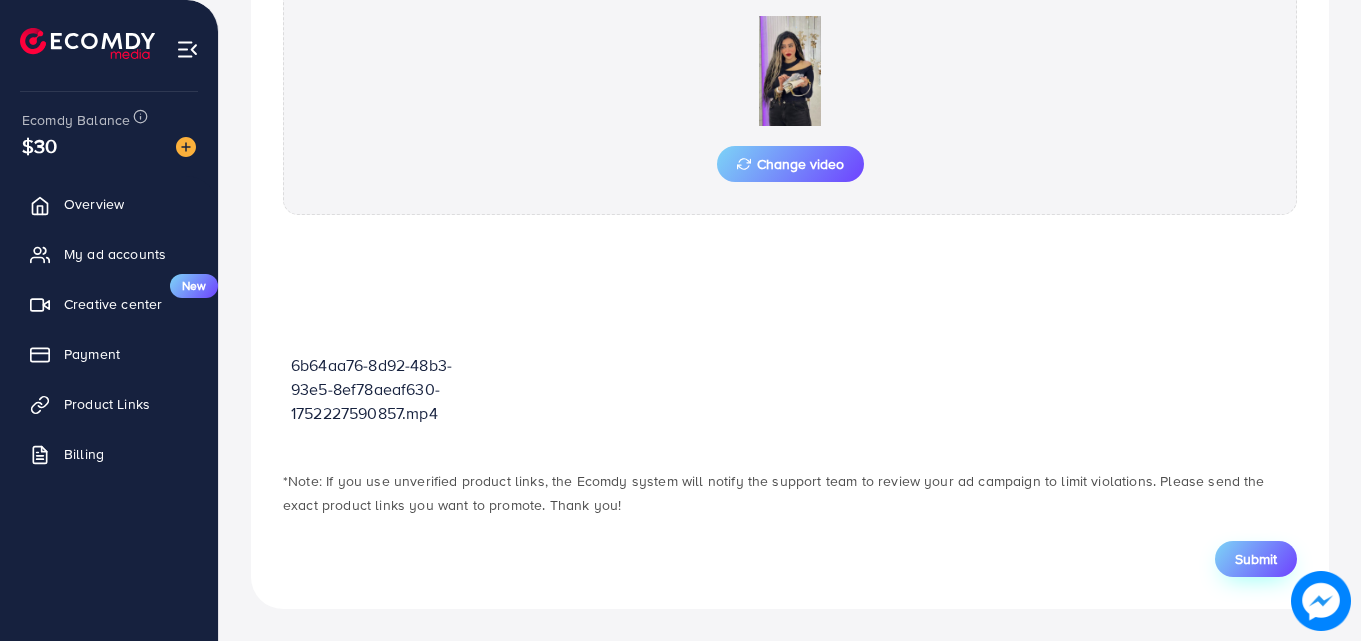 click on "Submit" at bounding box center (1256, 559) 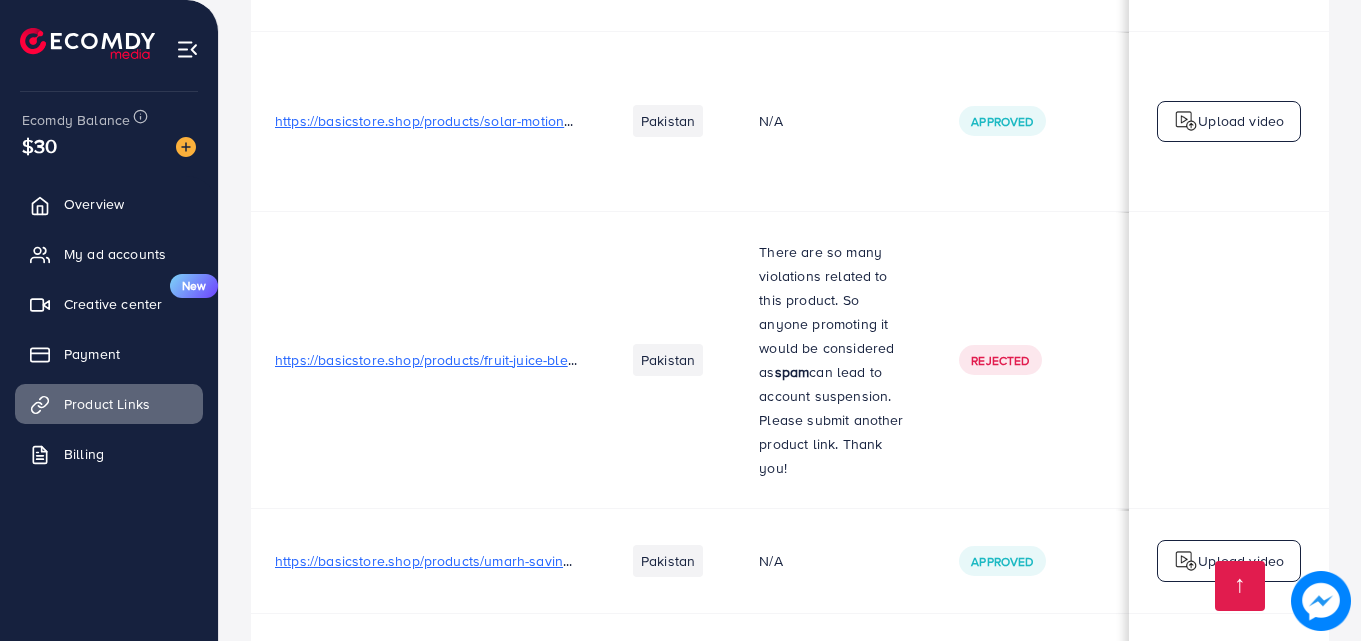 scroll, scrollTop: 3569, scrollLeft: 0, axis: vertical 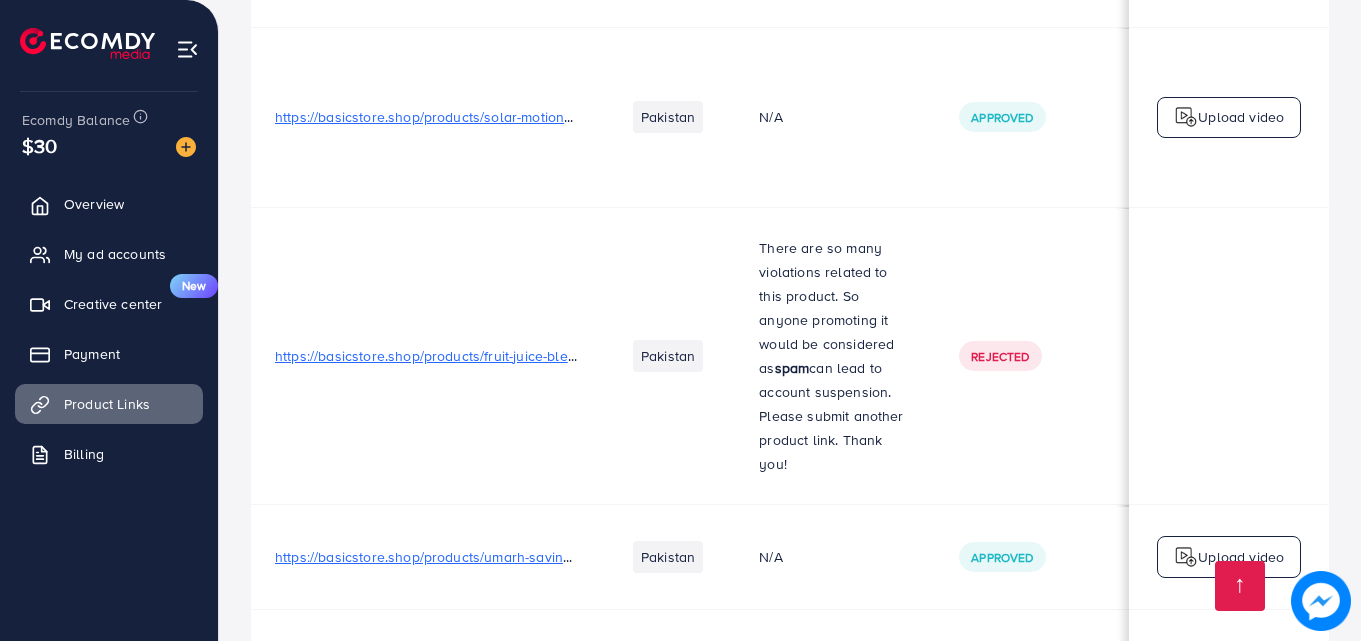 click on "There are so many violations related to this product. So anyone promoting it would be considered as  spam  can lead to account suspension. Please submit another product link. Thank you!" at bounding box center (835, 356) 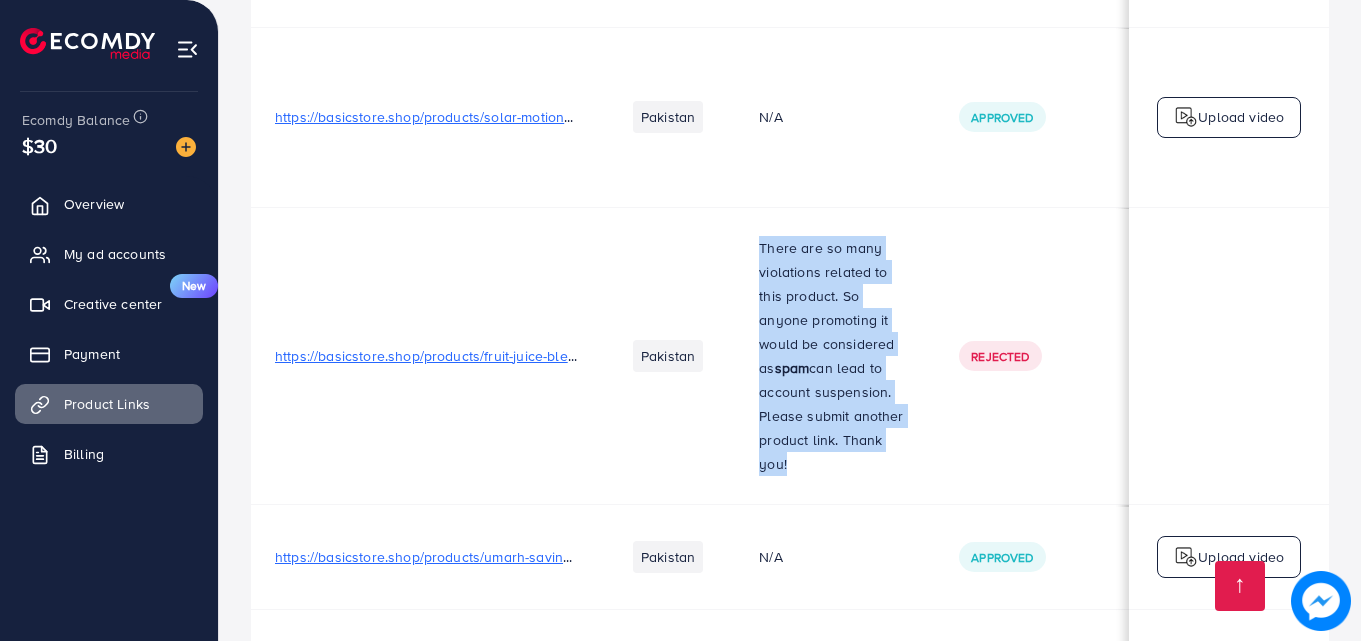 click on "There are so many violations related to this product. So anyone promoting it would be considered as  spam  can lead to account suspension. Please submit another product link. Thank you!" at bounding box center (835, 356) 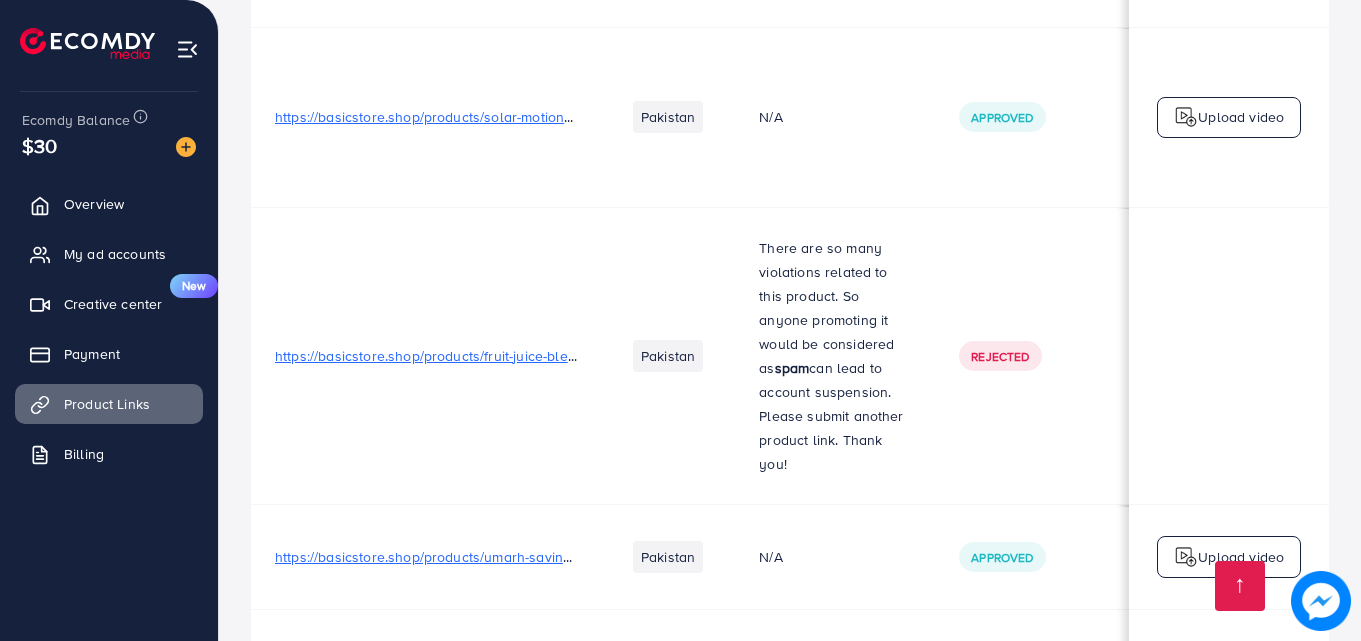 click on "N/A" at bounding box center (835, 556) 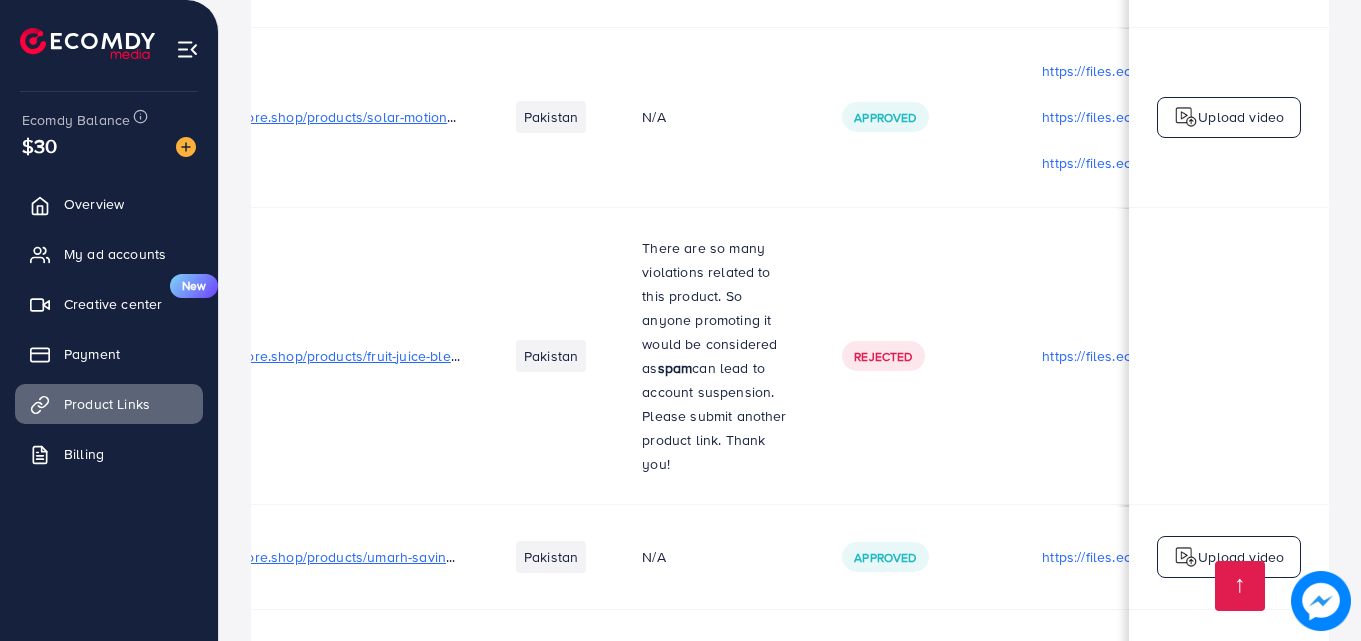 scroll, scrollTop: 0, scrollLeft: 0, axis: both 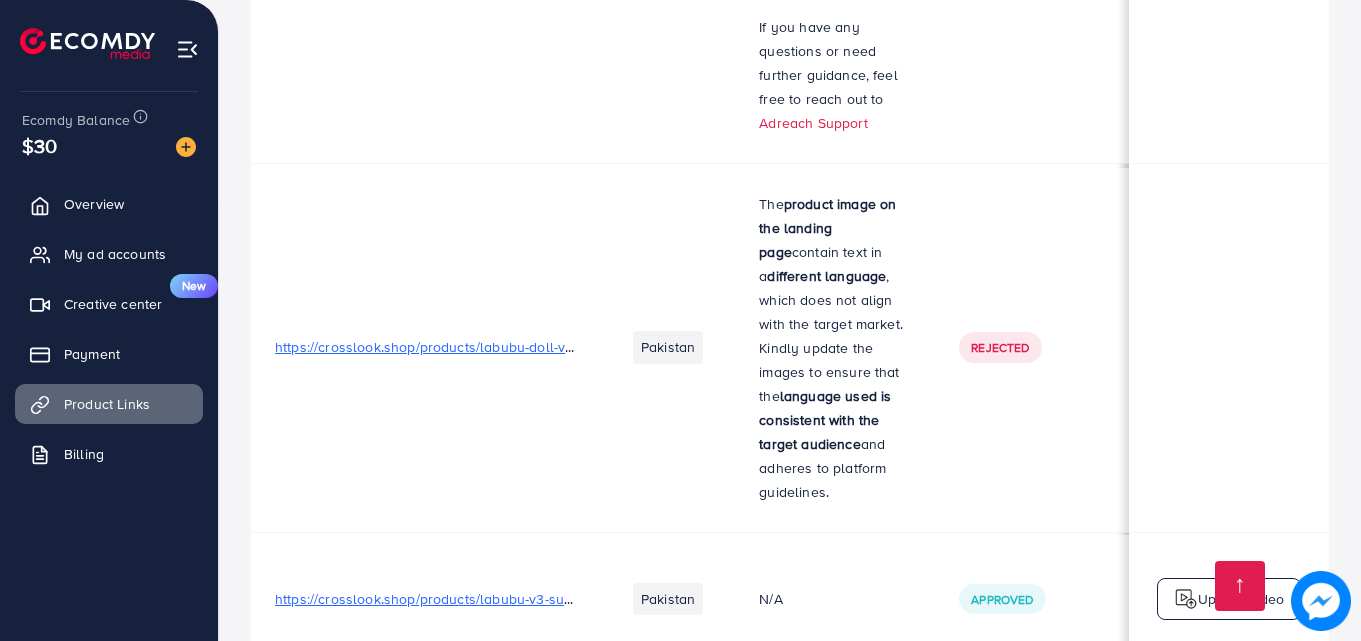 click on "Pakistan" at bounding box center [668, 347] 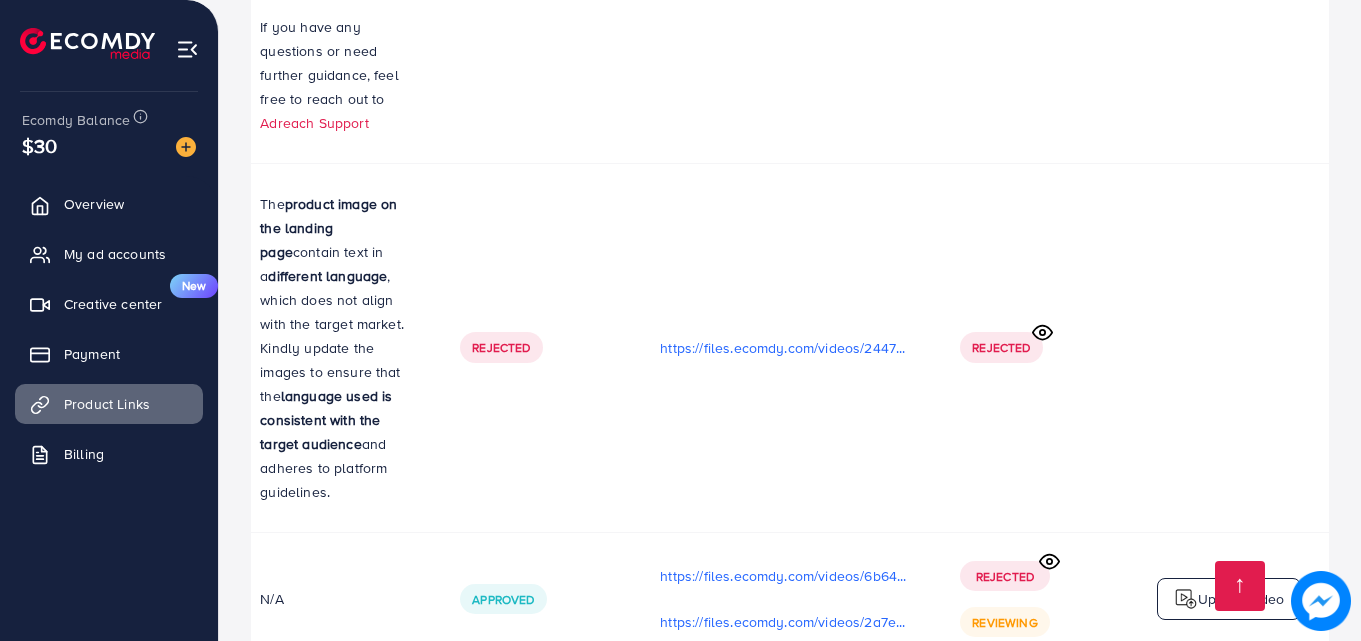 scroll, scrollTop: 0, scrollLeft: 506, axis: horizontal 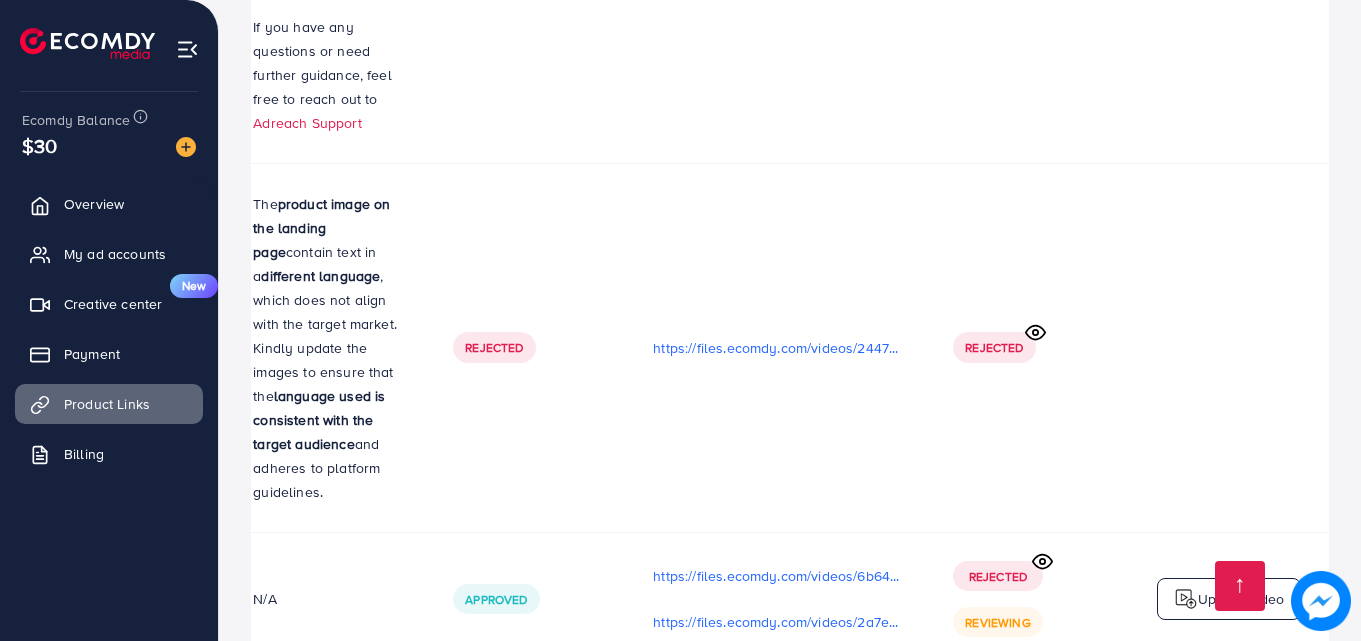 click on "Upload video" at bounding box center [1241, 599] 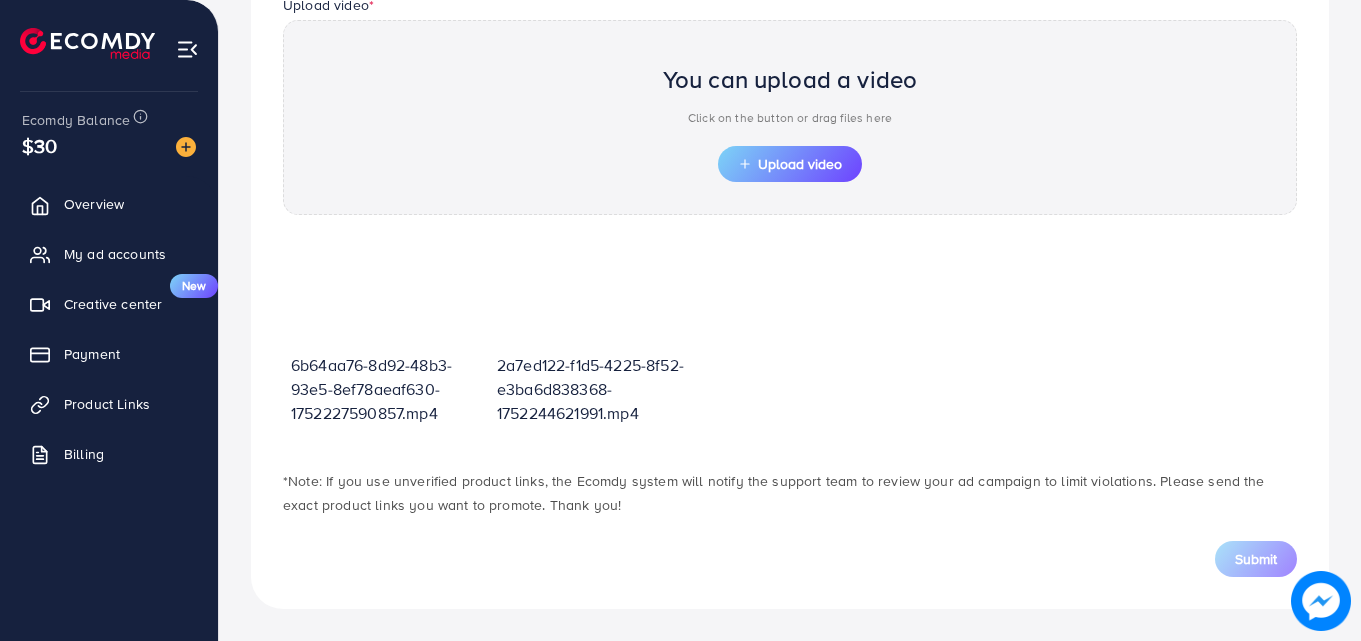 scroll, scrollTop: 698, scrollLeft: 0, axis: vertical 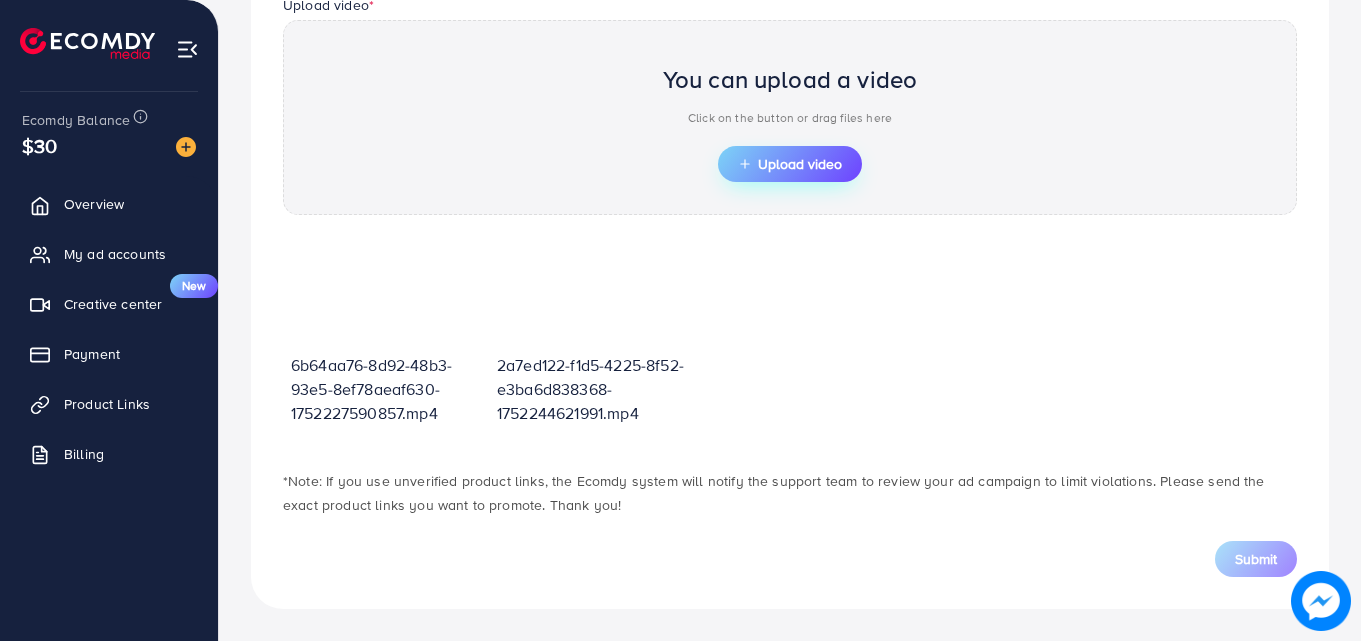 click on "Upload video" at bounding box center (790, 164) 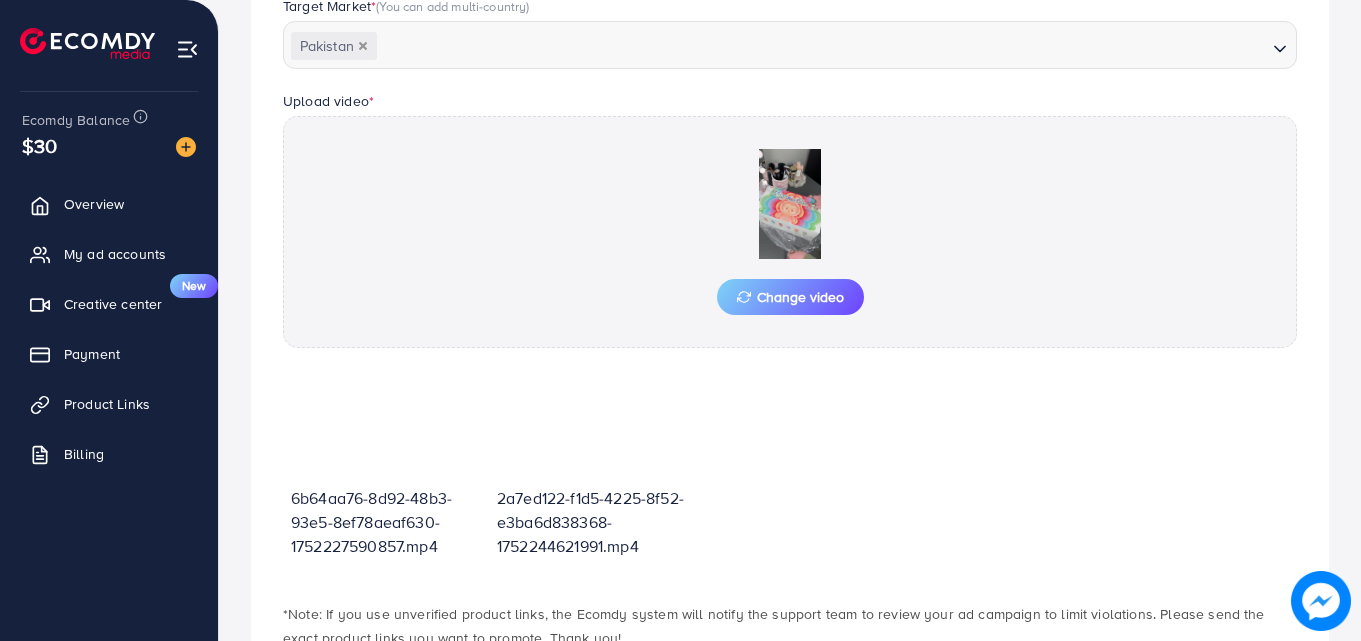 scroll, scrollTop: 698, scrollLeft: 0, axis: vertical 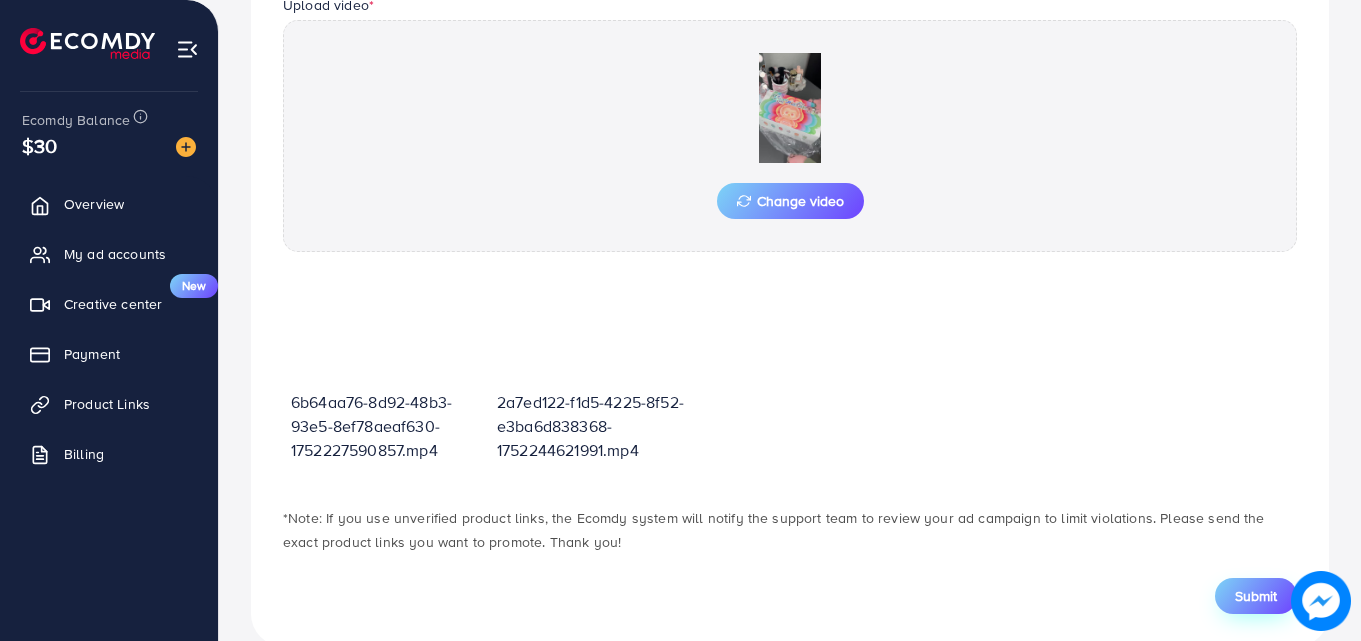 click on "Submit" at bounding box center [1256, 596] 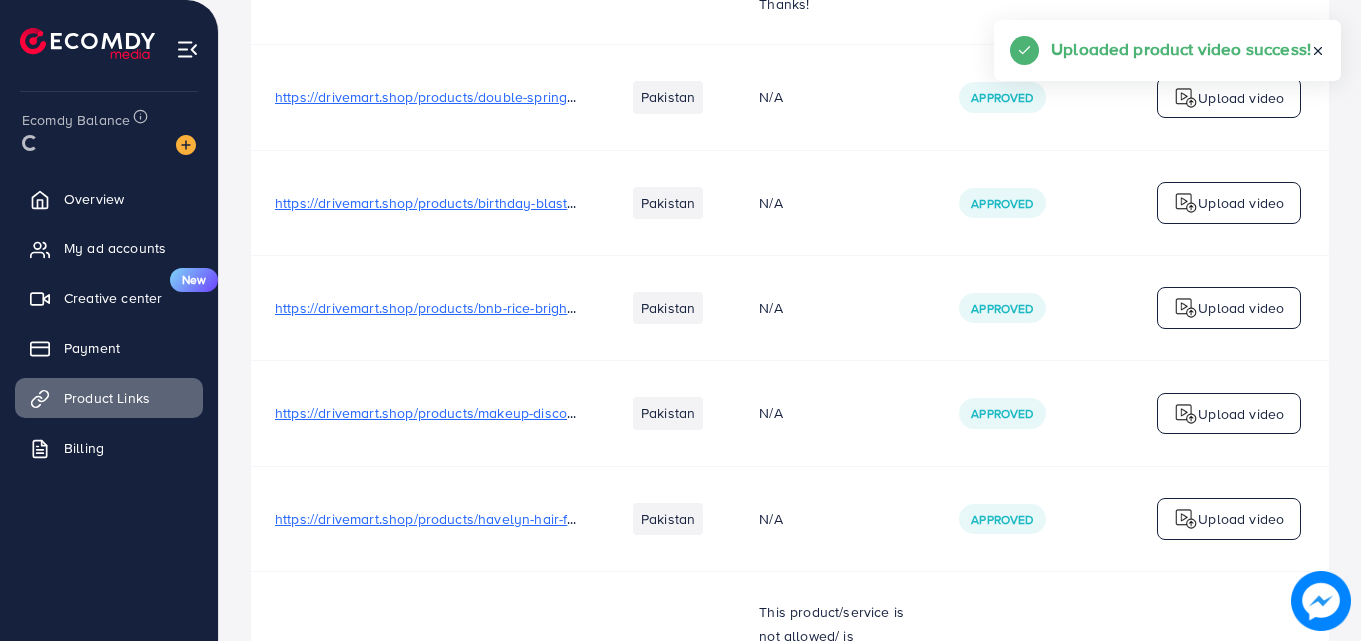 scroll, scrollTop: 0, scrollLeft: 0, axis: both 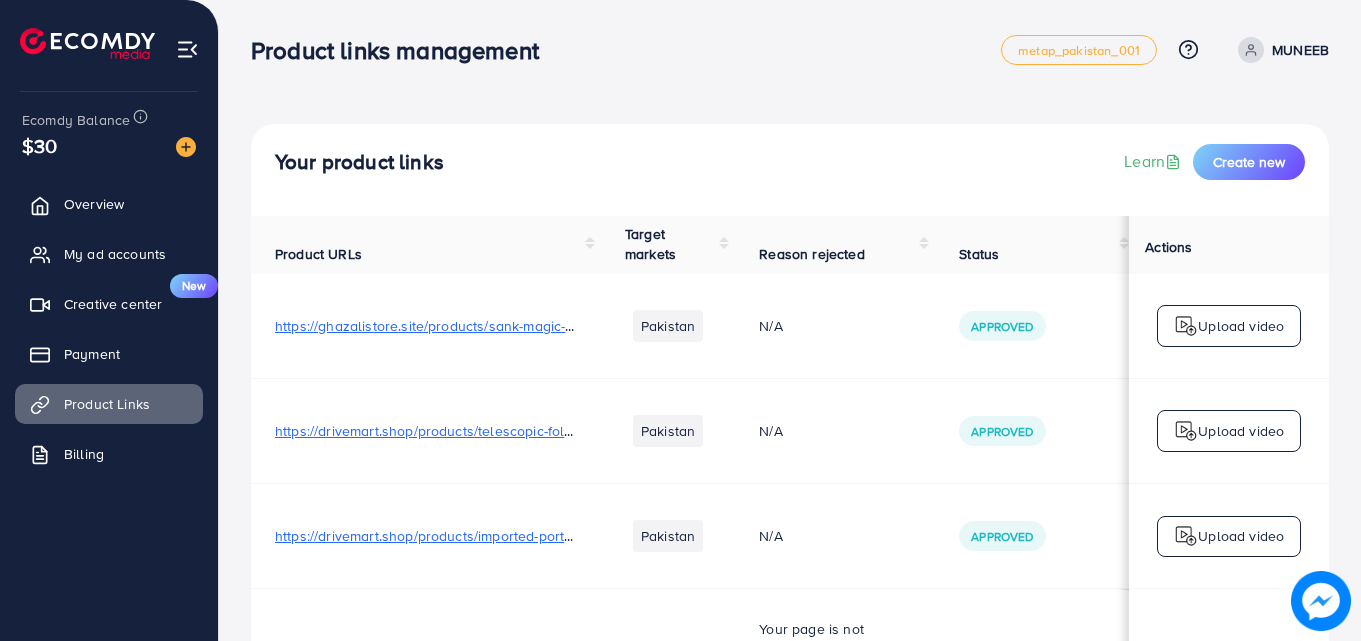 click on "Your product links   Learn   Create new                Product URLs Target markets Reason rejected Status Product video Status video Actions           https://ghazalistore.site/products/sank-magic-book  [COUNTRY]  N/A Approved  N/A   N/A   Upload video      https://drivemart.shop/products/telescopic-folding-fan  [COUNTRY]  N/A Approved  N/A   N/A   Upload video      https://drivemart.shop/products/imported-portable-rechargeable-folding-fan  [COUNTRY]  N/A Approved  N/A   N/A   Upload video      https://drivemart.shop/products/telescopic-folding-fans  [COUNTRY]  Your page is not found.kindly update it when it is open. Thanks! Rejected  https://files.ecomdy.com/videos/9685315a-5f2e-45ba-b6f5-8d9b9d1f3c9d-1718898505450.mp4  Rejected     https://drivemart.shop/products/double-spring-tummy-trimmer-for-weight-loose  [COUNTRY]  N/A Approved  N/A   N/A   Upload video      https://drivemart.shop/products/birthday-blast-deals  [COUNTRY]  N/A Approved  N/A   N/A   Upload video       [COUNTRY]  N/A Approved Rejected     N/A" at bounding box center [790, 3590] 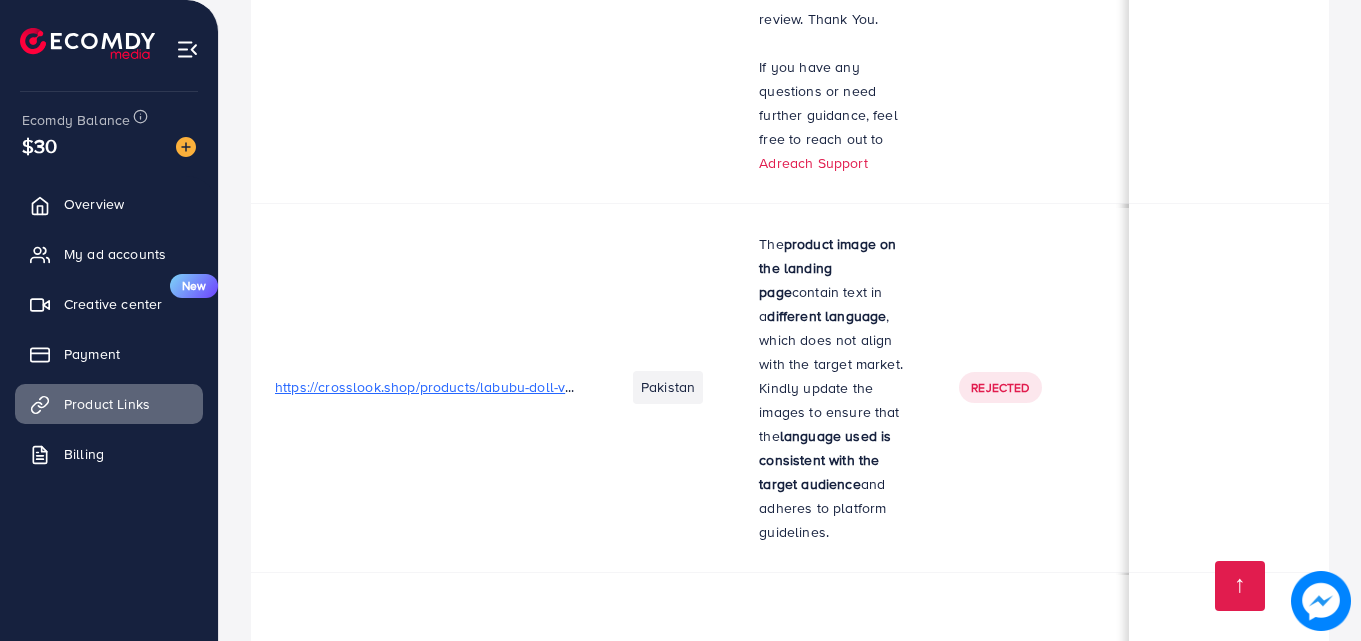 scroll, scrollTop: 6424, scrollLeft: 0, axis: vertical 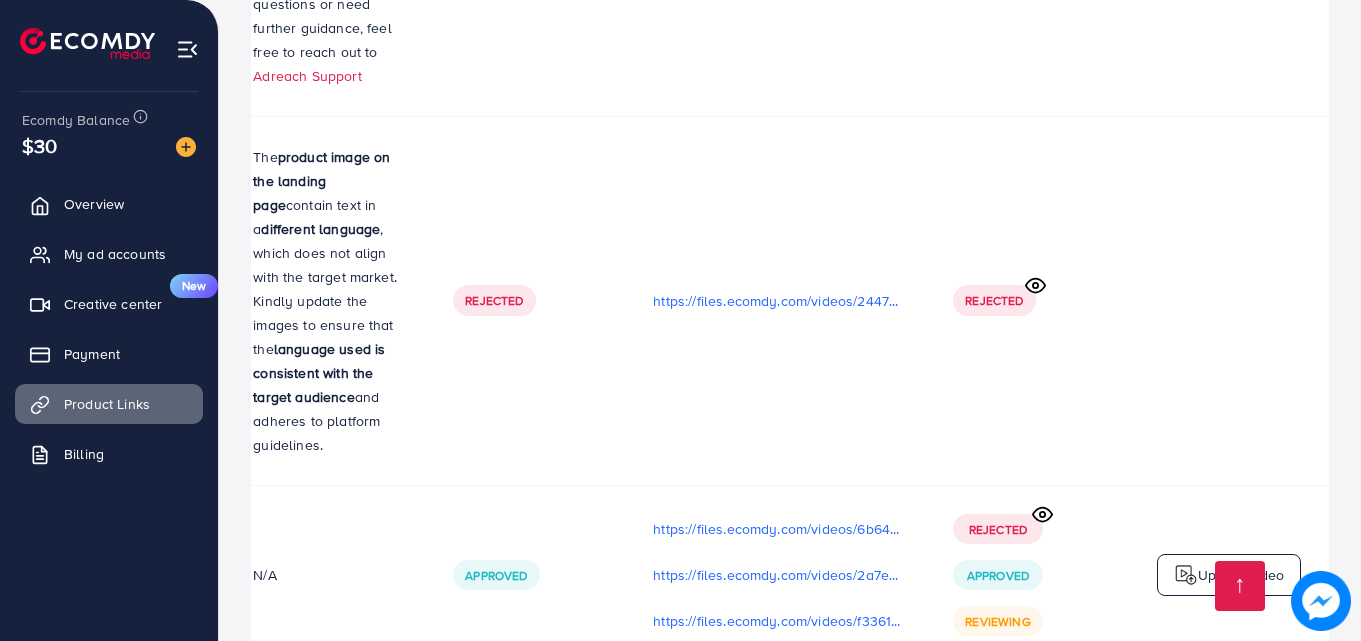 click on "Upload video" at bounding box center [1241, 575] 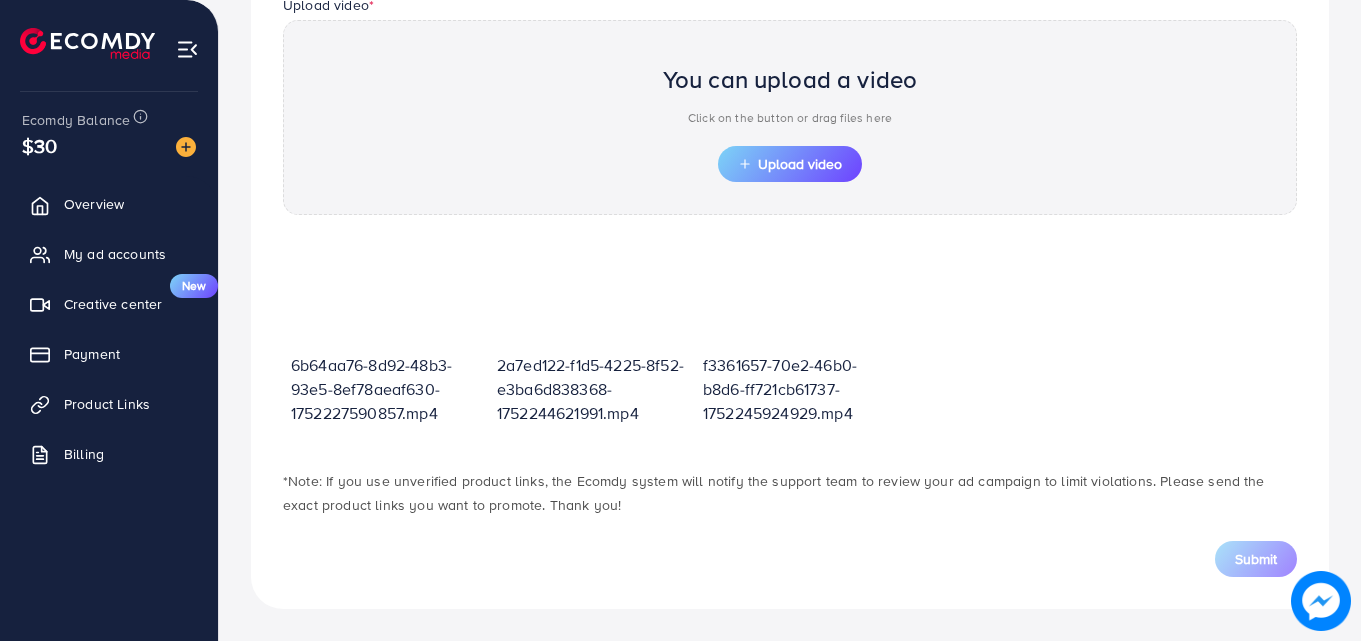 scroll, scrollTop: 698, scrollLeft: 0, axis: vertical 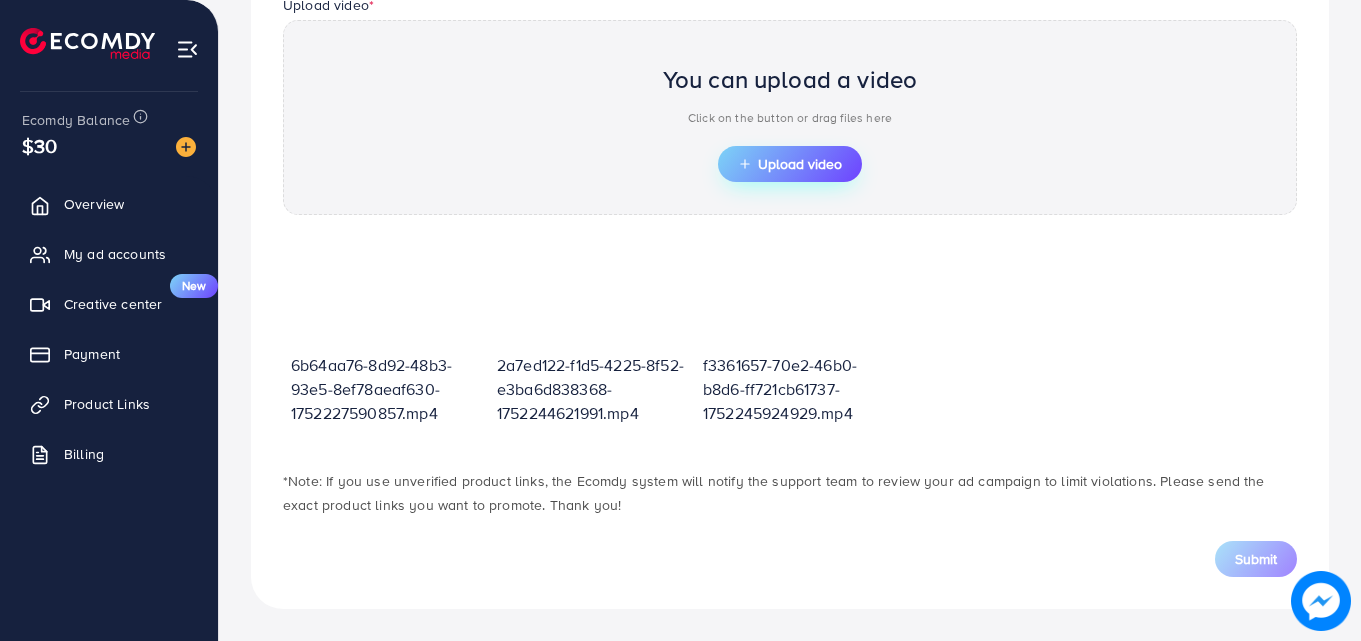 click on "Upload video" at bounding box center (790, 164) 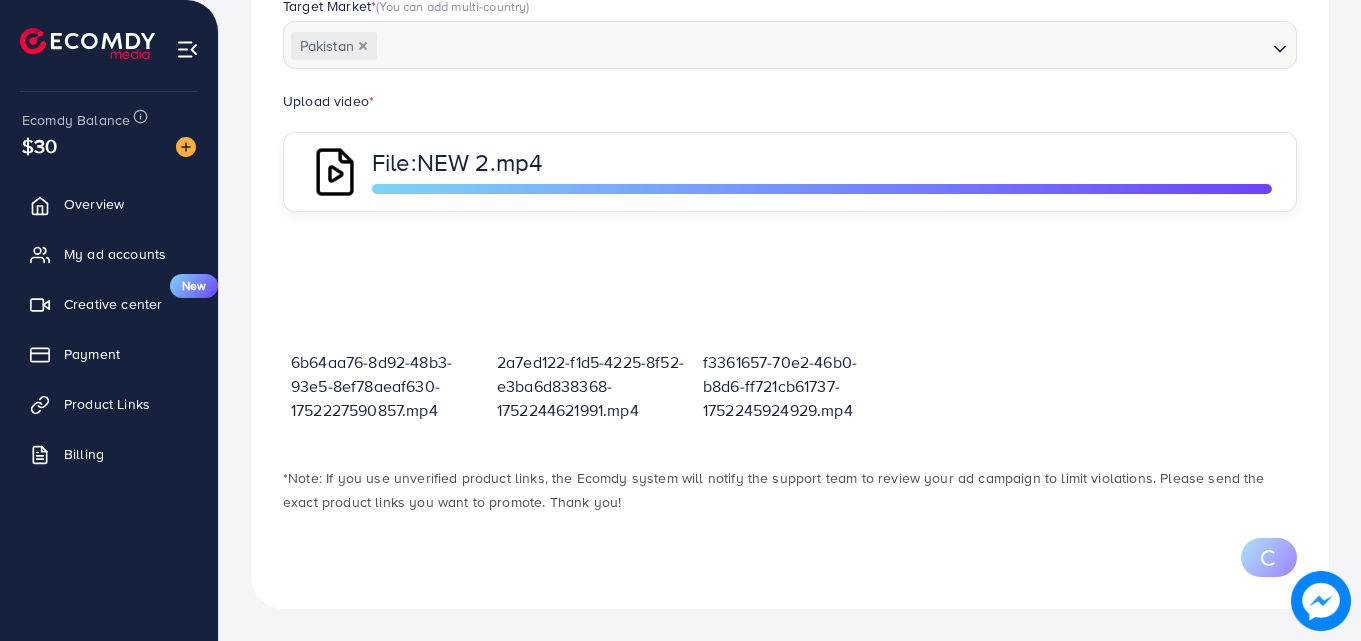 scroll, scrollTop: 698, scrollLeft: 0, axis: vertical 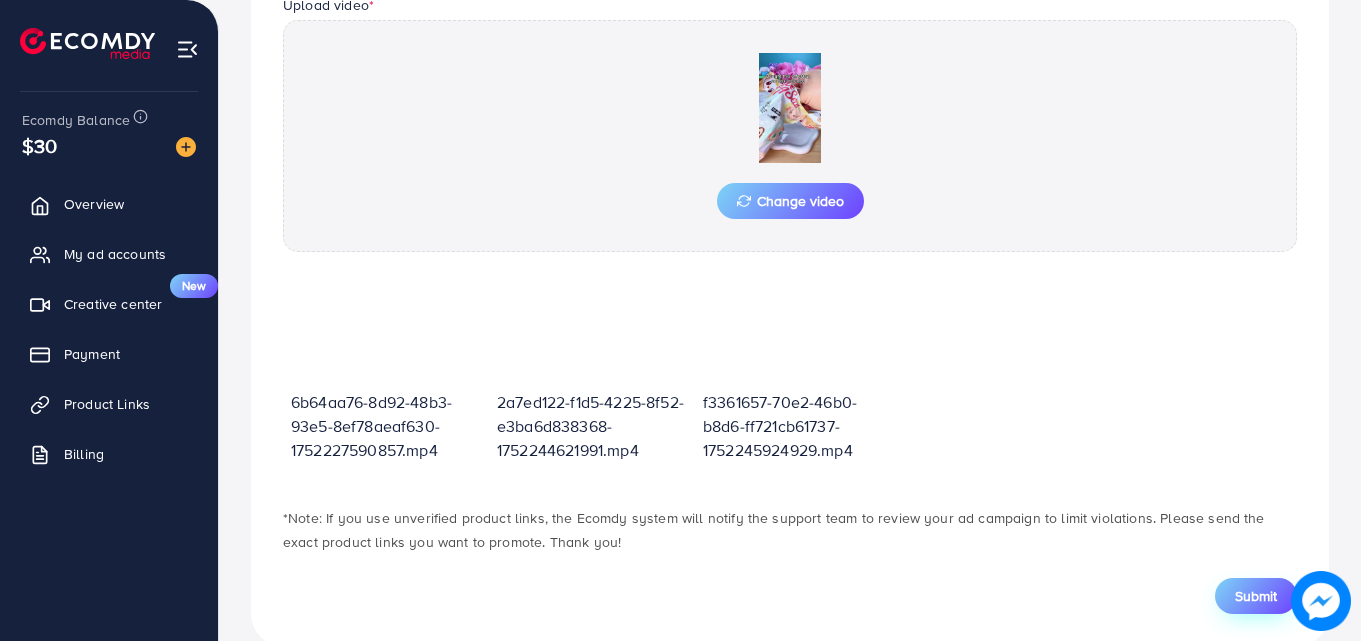click on "Submit" at bounding box center (1256, 596) 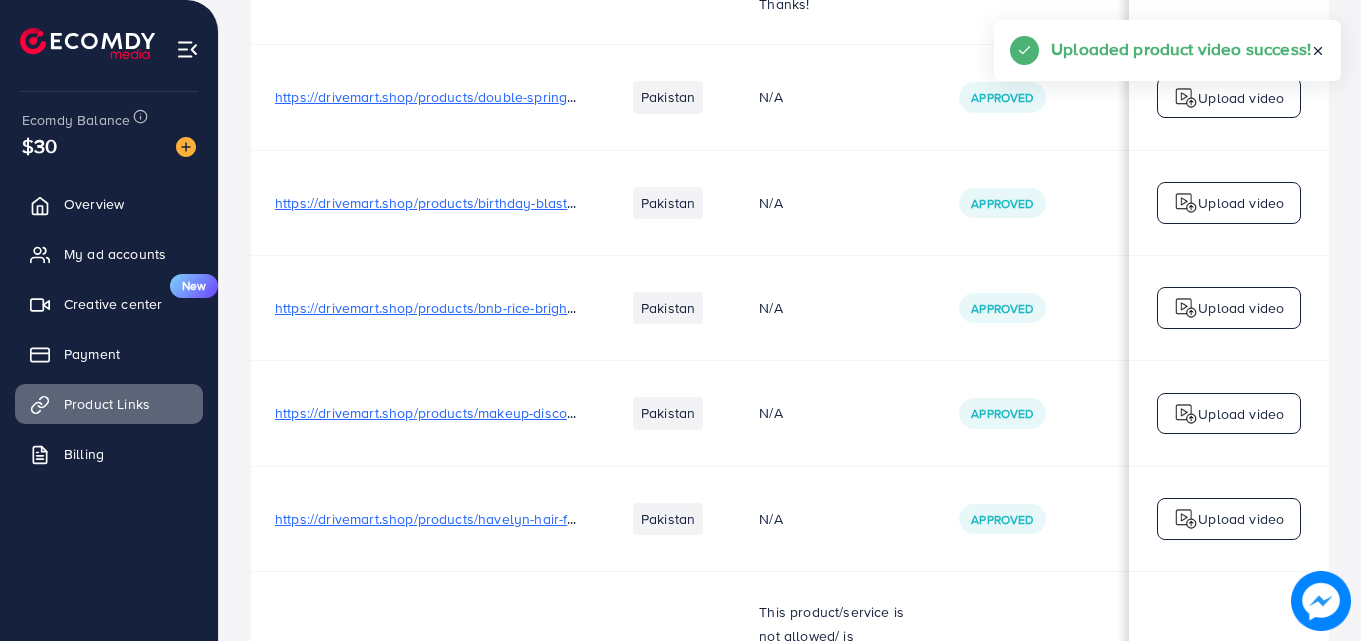 scroll, scrollTop: 0, scrollLeft: 0, axis: both 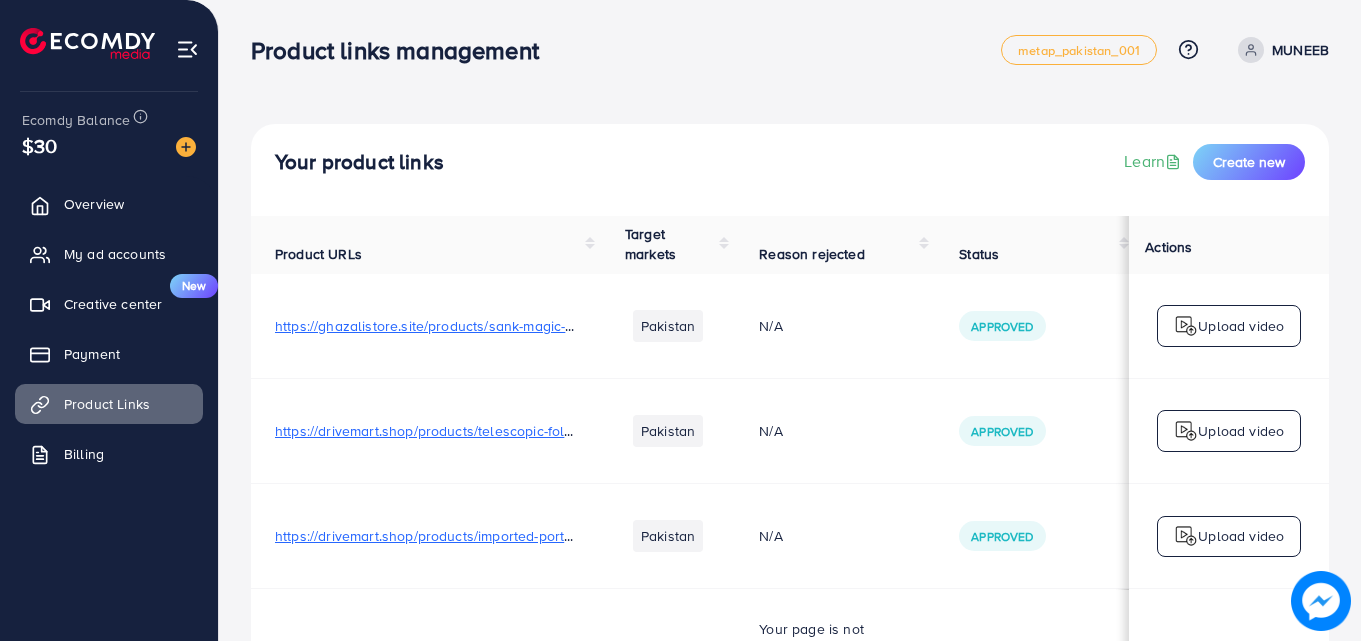 click on "N/A" at bounding box center [835, 431] 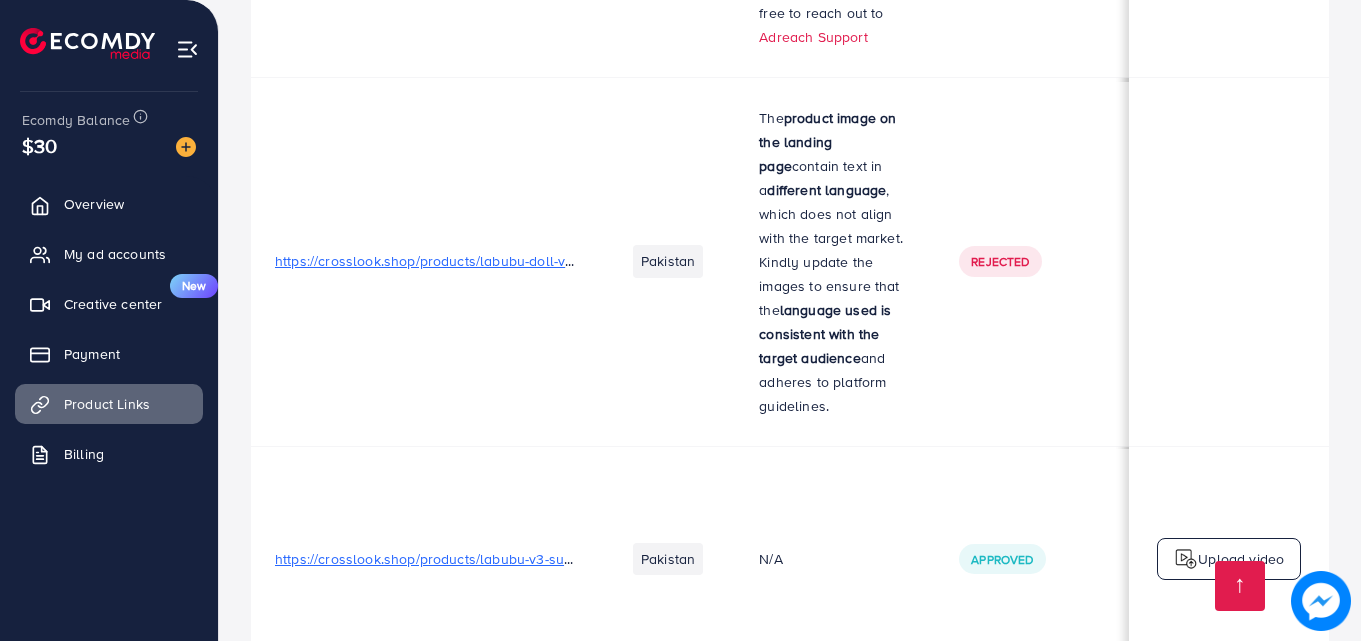 scroll, scrollTop: 6470, scrollLeft: 0, axis: vertical 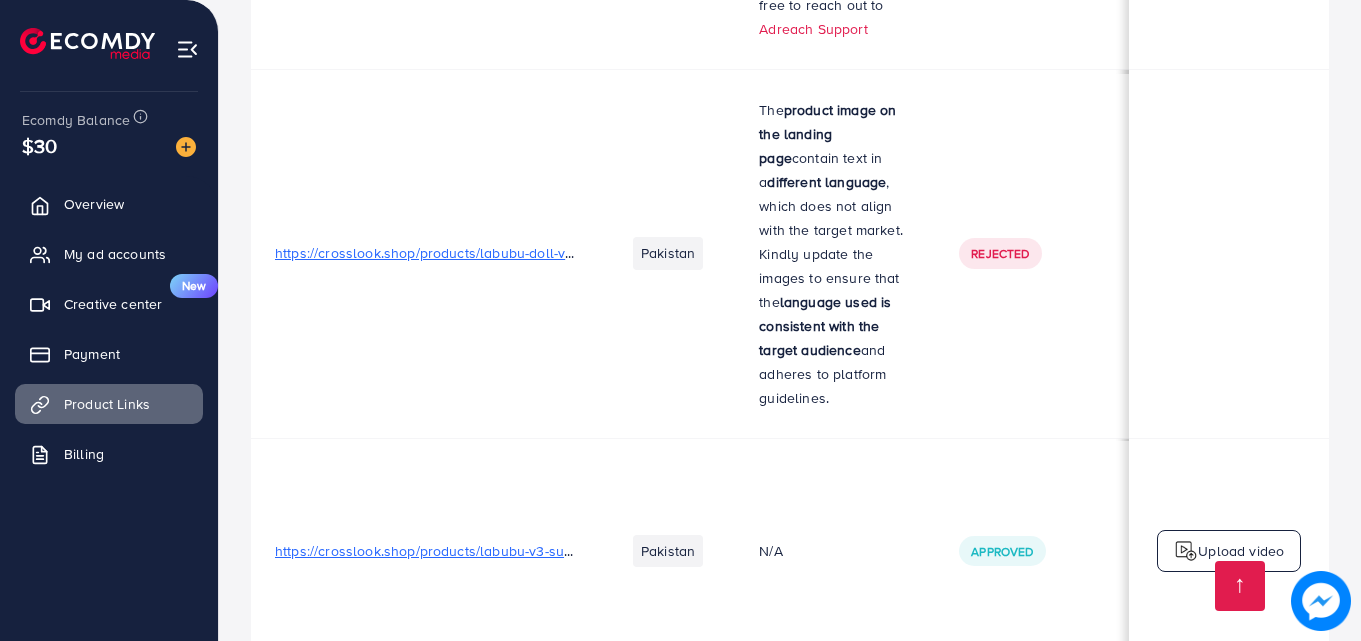 click on "N/A" at bounding box center (835, 551) 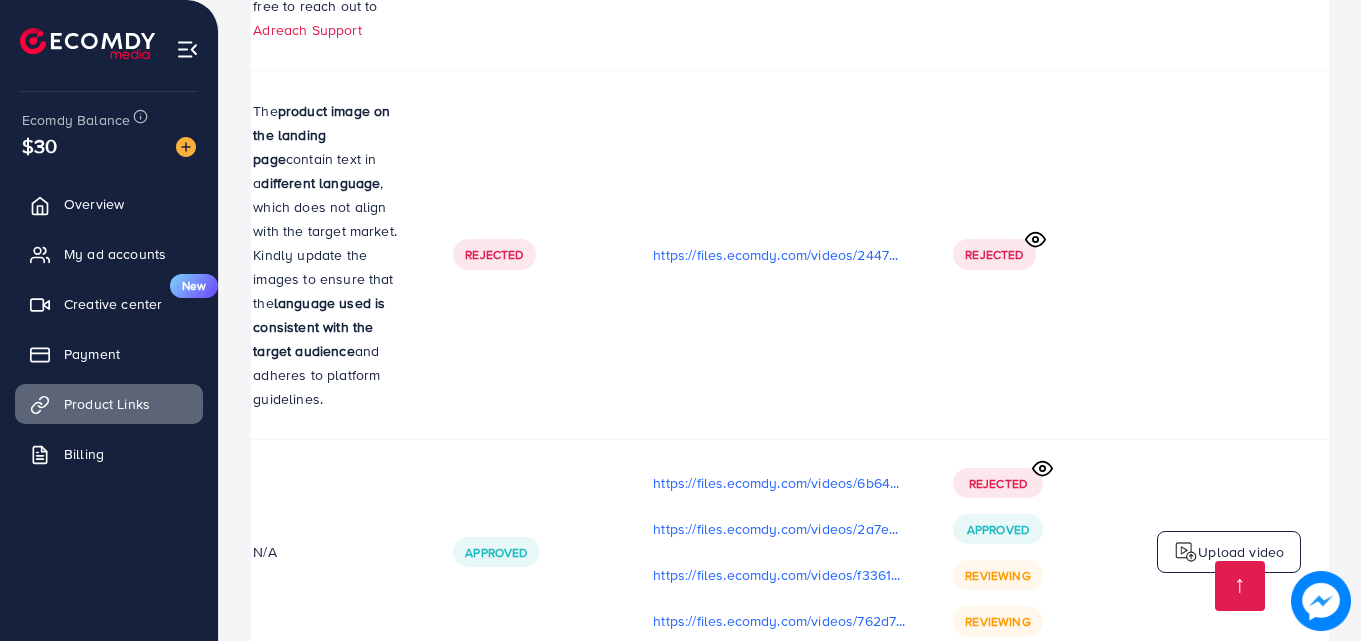 scroll, scrollTop: 0, scrollLeft: 506, axis: horizontal 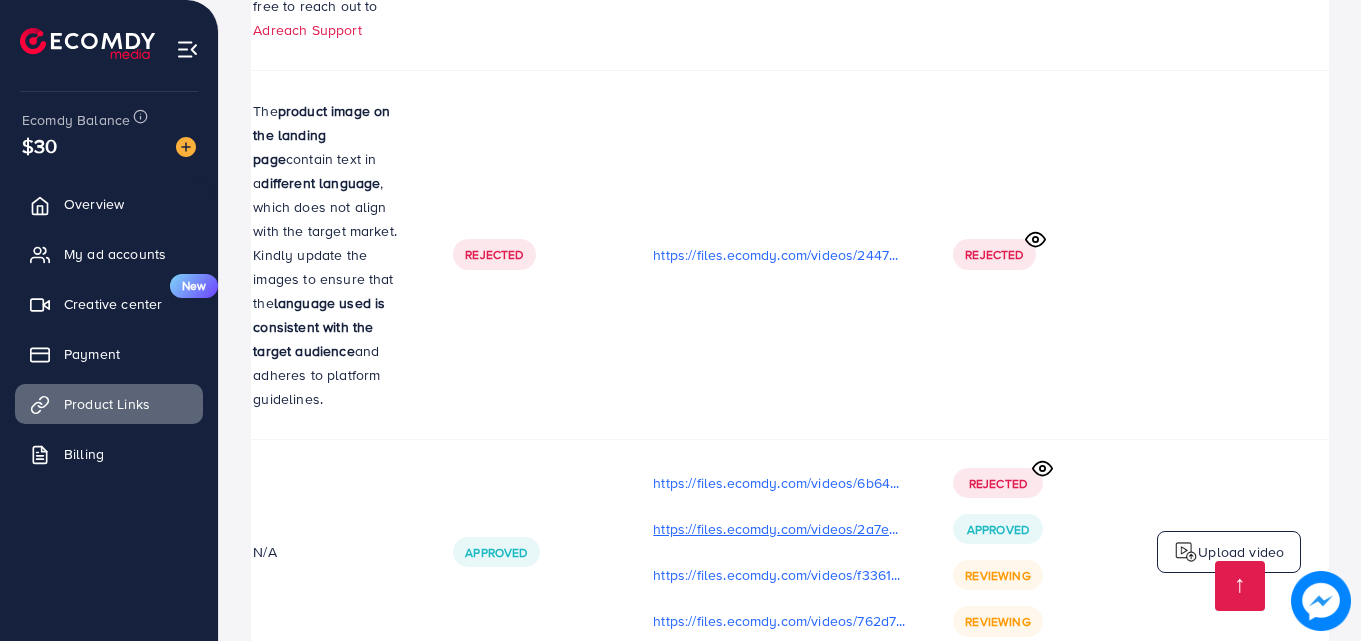 click on "https://files.ecomdy.com/videos/2a7ed122-f1d5-4225-8f52-e3ba6d838368-1752244621991.mp4" at bounding box center [779, 529] 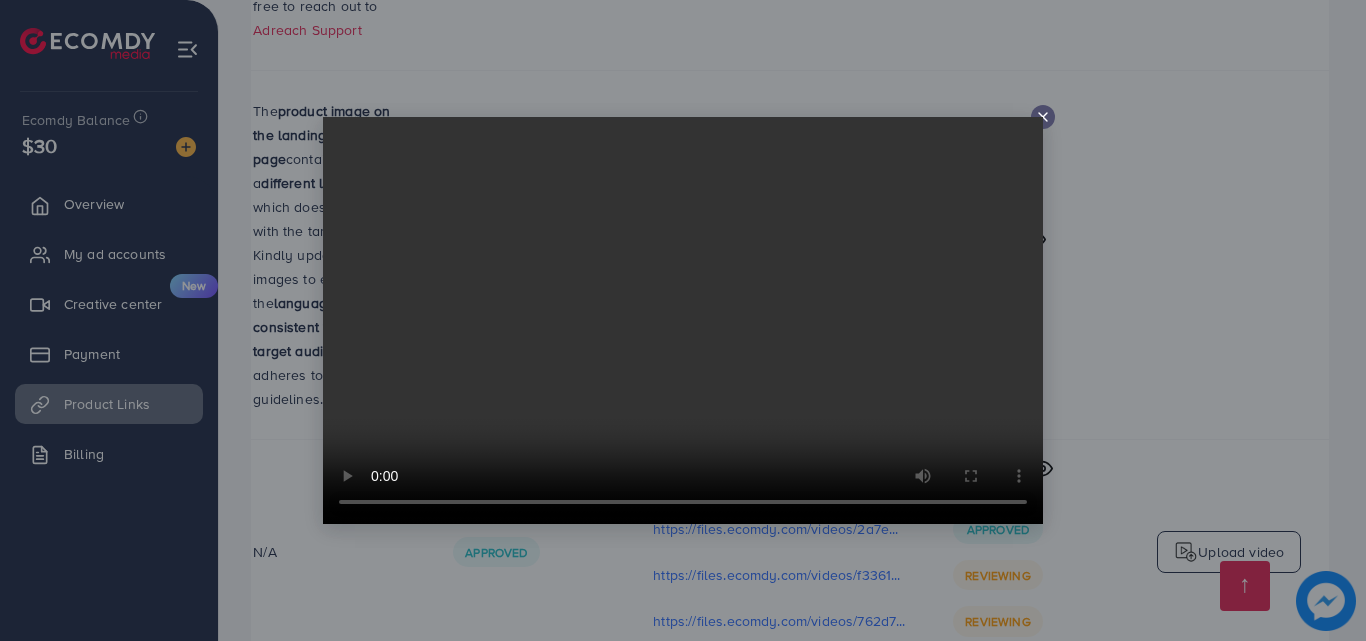 click 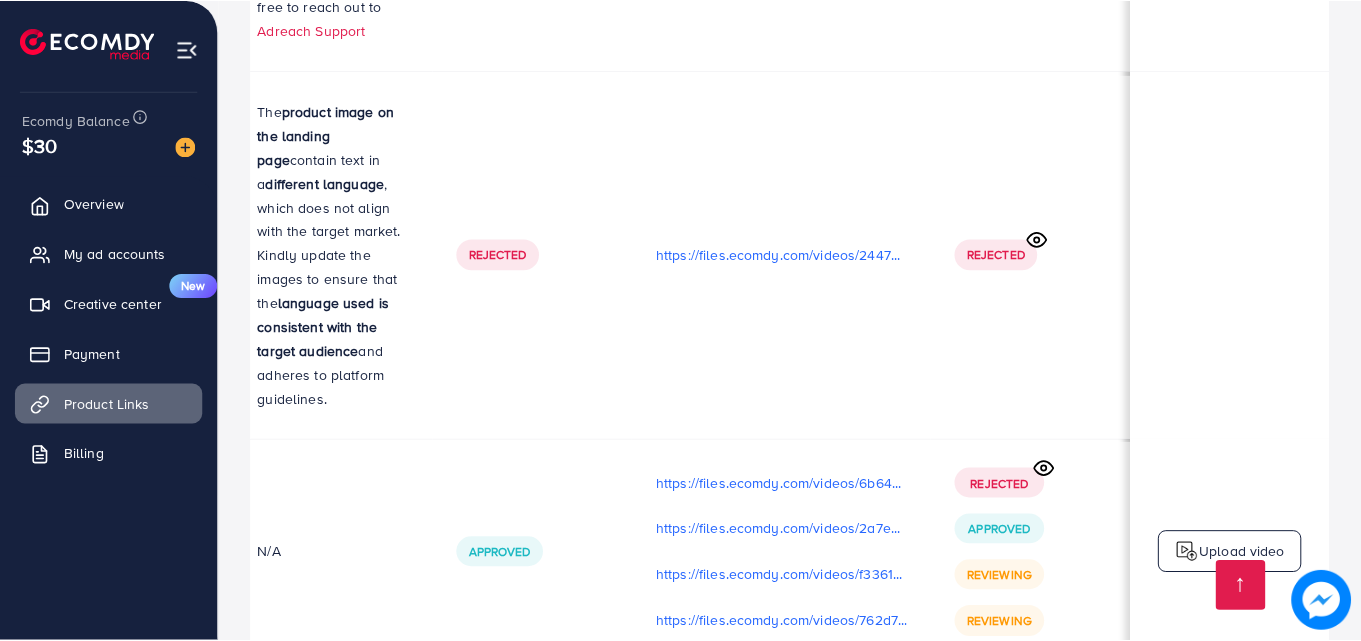 scroll, scrollTop: 0, scrollLeft: 501, axis: horizontal 